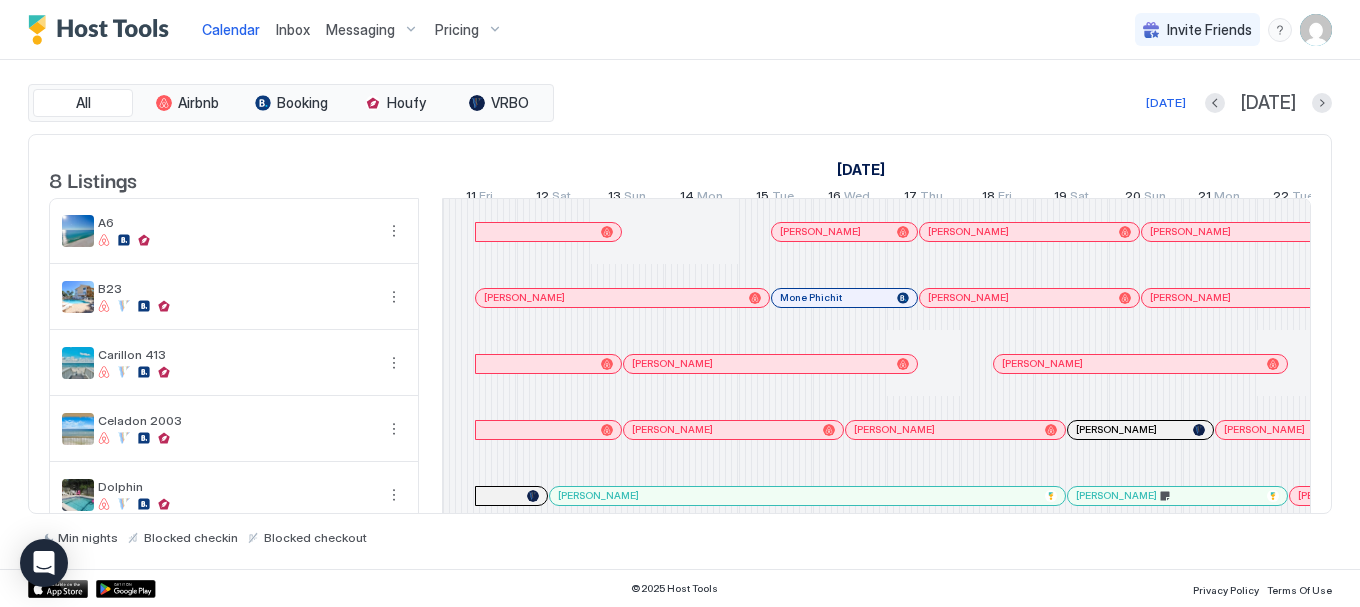 scroll, scrollTop: 0, scrollLeft: 0, axis: both 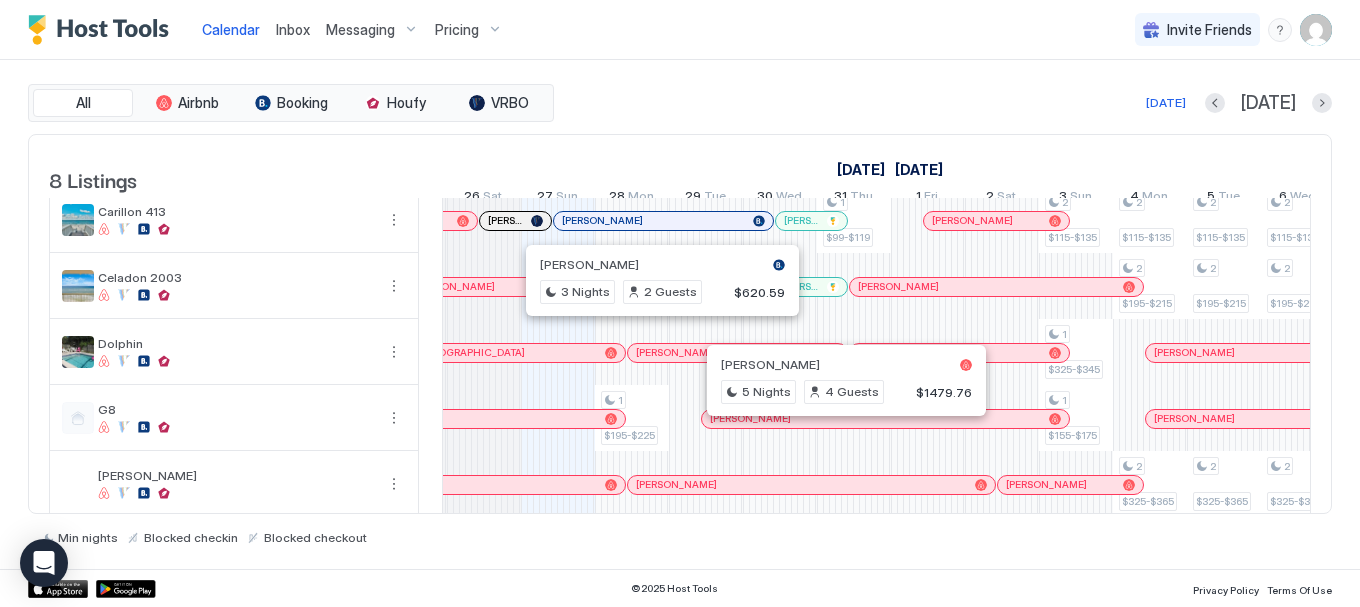 click on "All Airbnb Booking Houfy VRBO [DATE] [DATE] Listings [DATE] [DATE] 11   Fri 12   Sat 13   Sun 14   Mon 15   Tue 16   Wed 17   Thu 18   Fri 19   Sat 20   Sun 21   Mon 22   Tue 23   Wed 24   Thu 25   Fri 26   Sat 27   Sun 28   Mon 29   Tue 30   Wed 31   Thu 1   Fri 2   Sat 3   Sun 4   Mon 5   Tue 6   Wed 7   Thu 8   Fri 9   Sat 10   Sun 11   Mon 12   Tue 13   Wed 14   Thu 15   Fri 16   Sat 17   Sun 18   Mon 19   Tue 20   Wed 21   Thu 22   Fri 23   Sat 24   Sun 25   Mon 26   Tue 27   Wed 28   Thu 29   Fri 30   Sat 31   Sun A6 B23 Carillon 413 Celadon 2003 Dolphin G8 [PERSON_NAME] 6727 1 $195-$225 1 $99-$119 1 $235-$275 2 $115-$135 1 $325-$345 1 $155-$175 2 $115-$135 2 $195-$215 2 $325-$365 2 $235-$275 2 $85-$99 2 $115-$135 2 $195-$215 2 $325-$365 2 $235-$275 2 $85-$99 2 $115-$135 2 $195-$215 2 $325-$365 2 $235-$275 2 $85-$99 2 $115-$135 2 $195-$215 2 $325-$365 2 $195-$215 2 $325-$345 2 $195-$215 2 $325-$345 2 $85-$95 2 $215-$235 2 $325-$345 2 $325-$345 2 2 2" at bounding box center [680, 314] 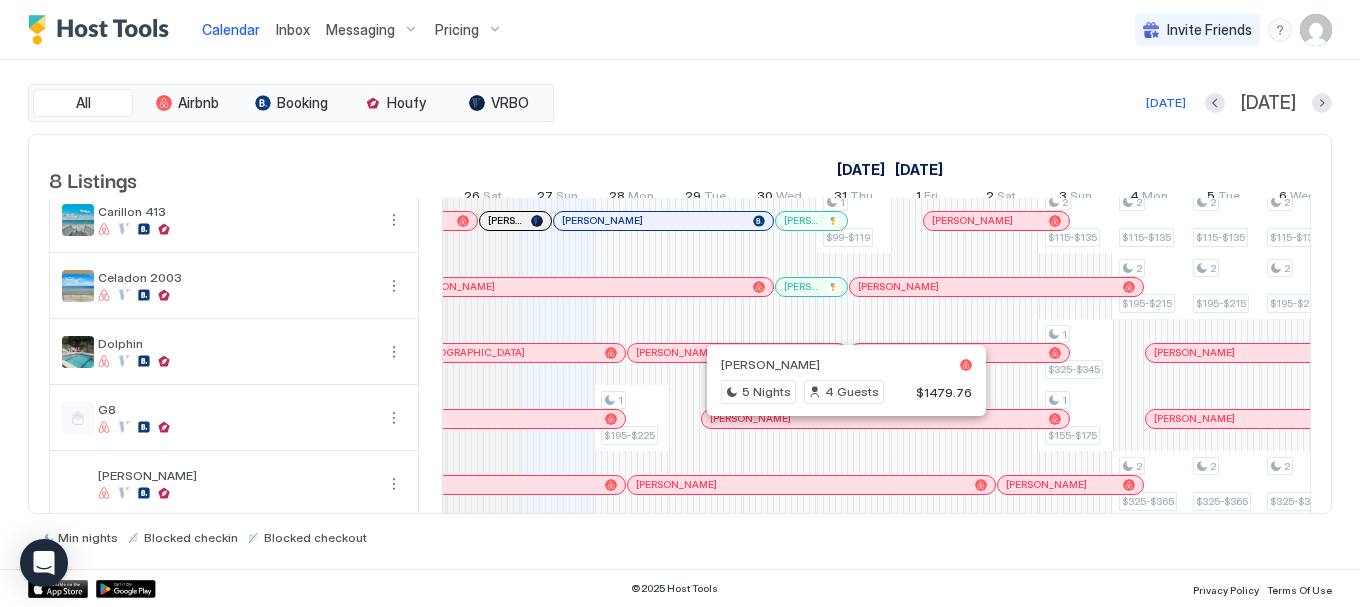 click on "[PERSON_NAME] 5 Nights 4 Guests $1479.76" at bounding box center (846, 380) 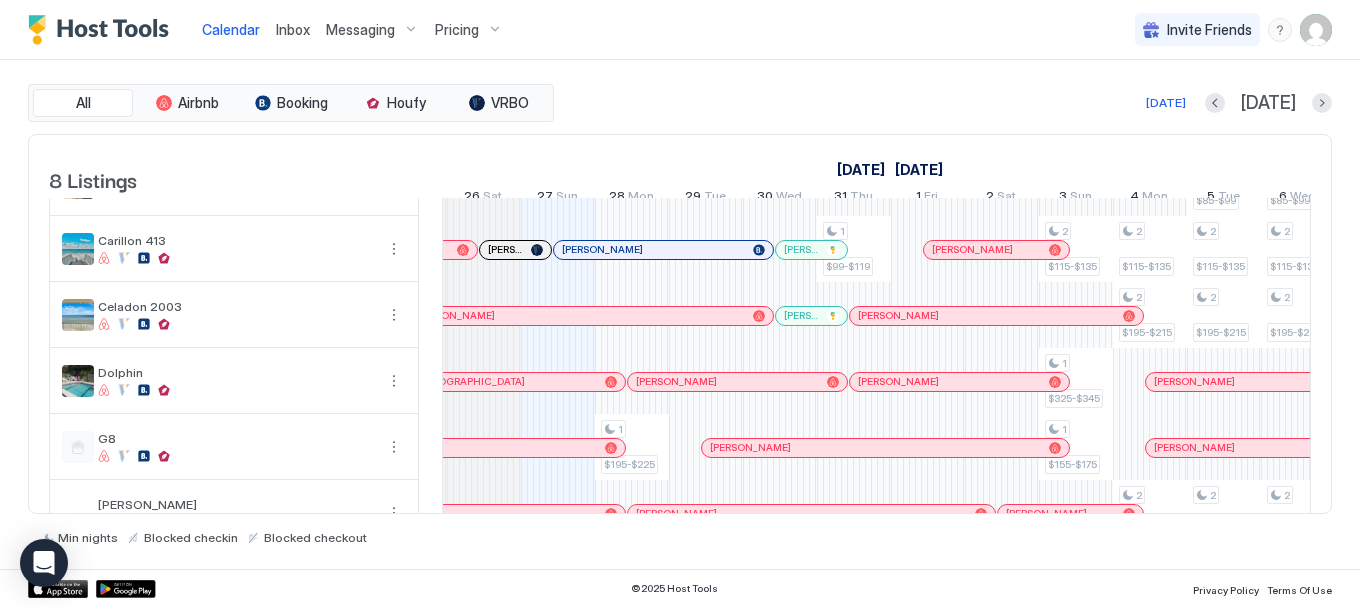 scroll, scrollTop: 0, scrollLeft: 0, axis: both 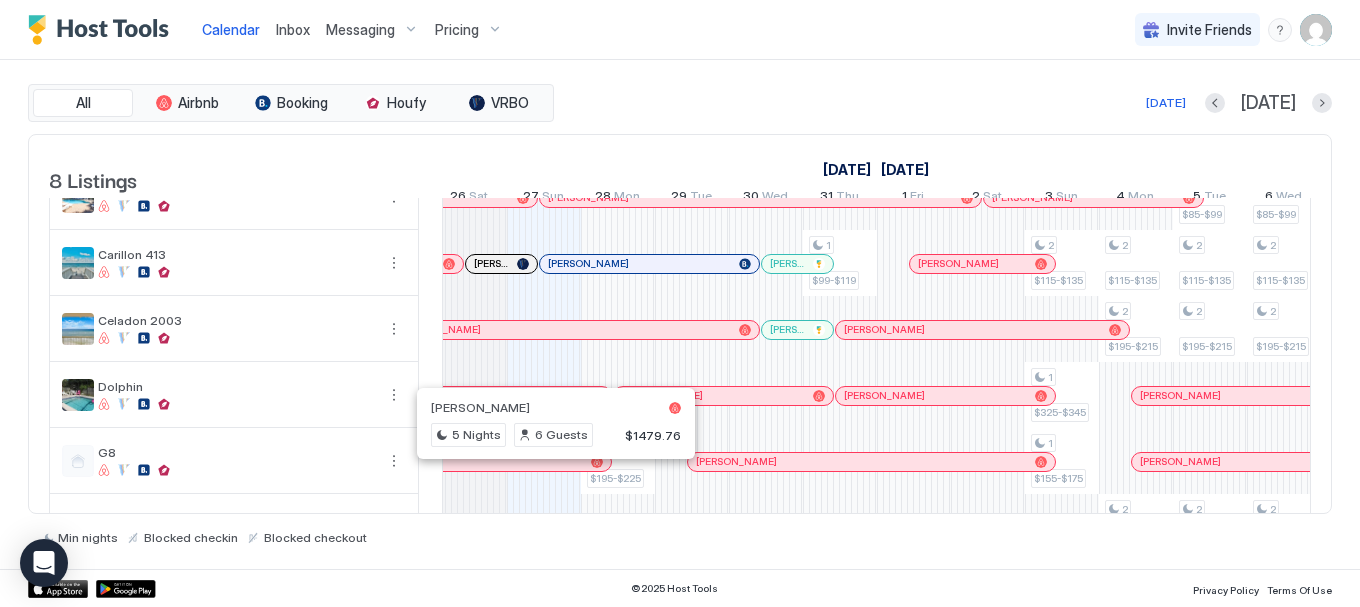 click at bounding box center [546, 462] 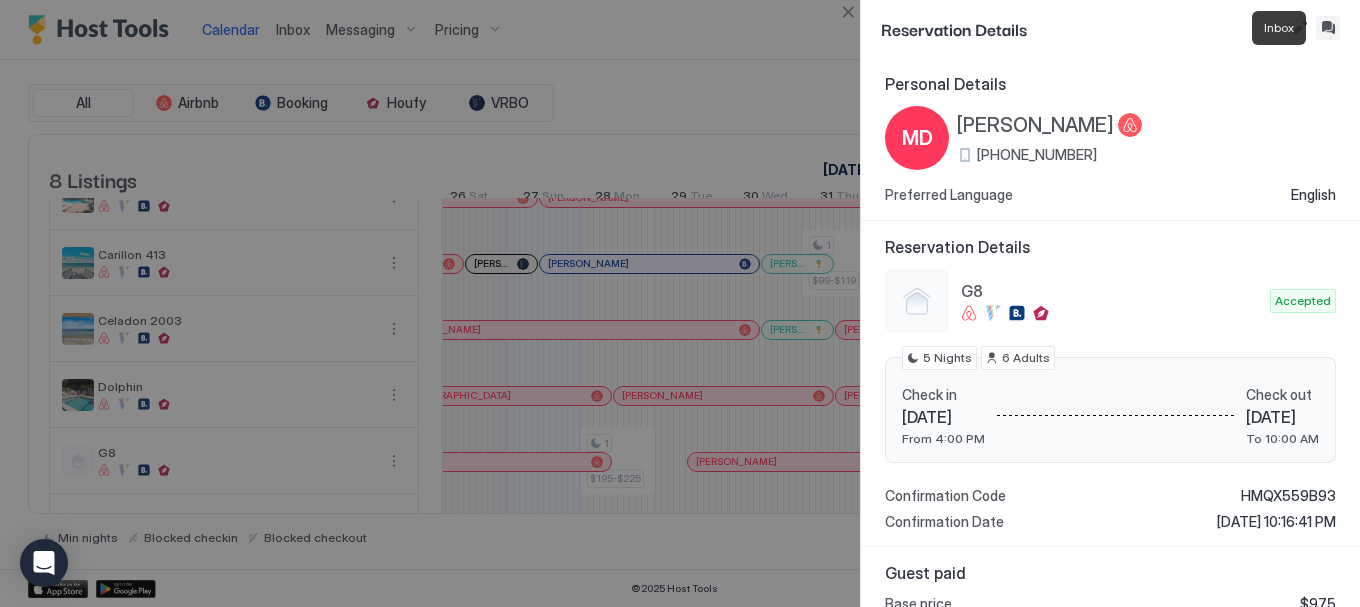 click at bounding box center (1328, 28) 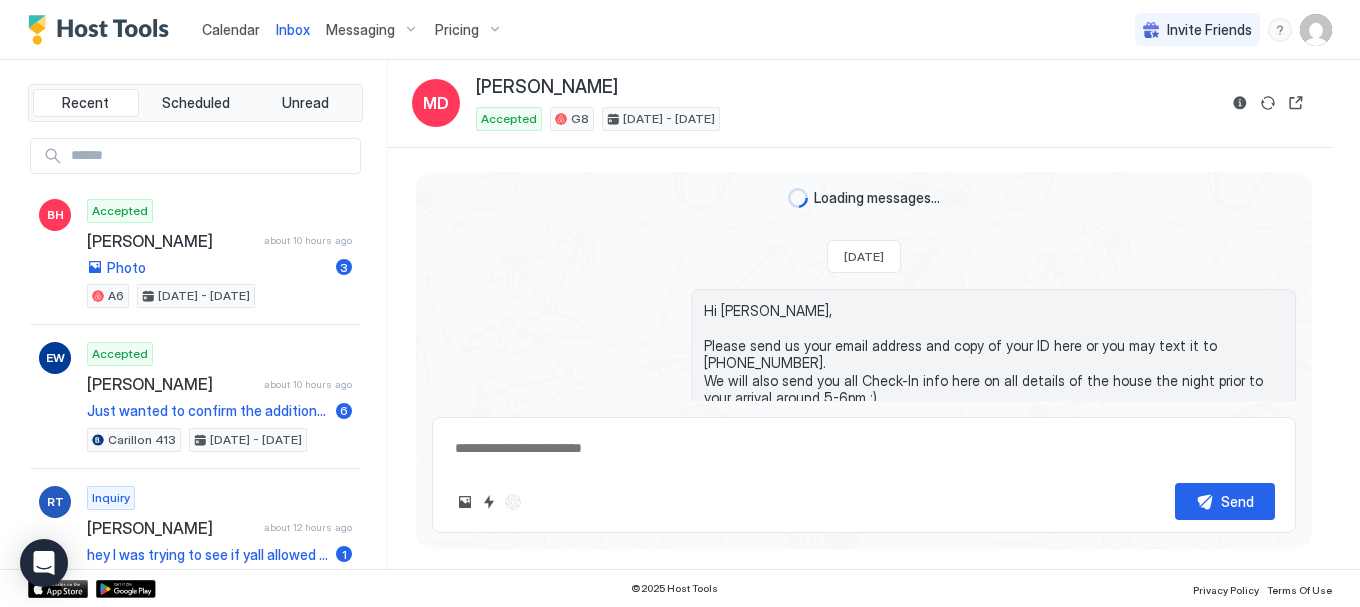 scroll, scrollTop: 3468, scrollLeft: 0, axis: vertical 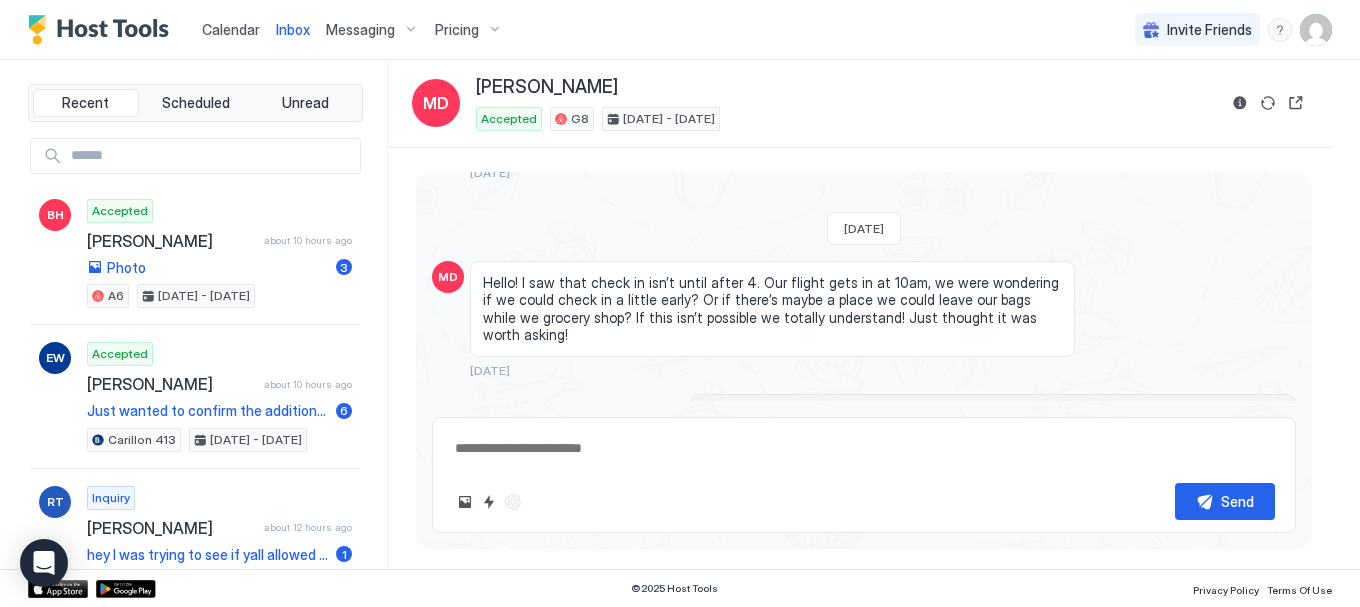 click on "Calendar" at bounding box center [231, 29] 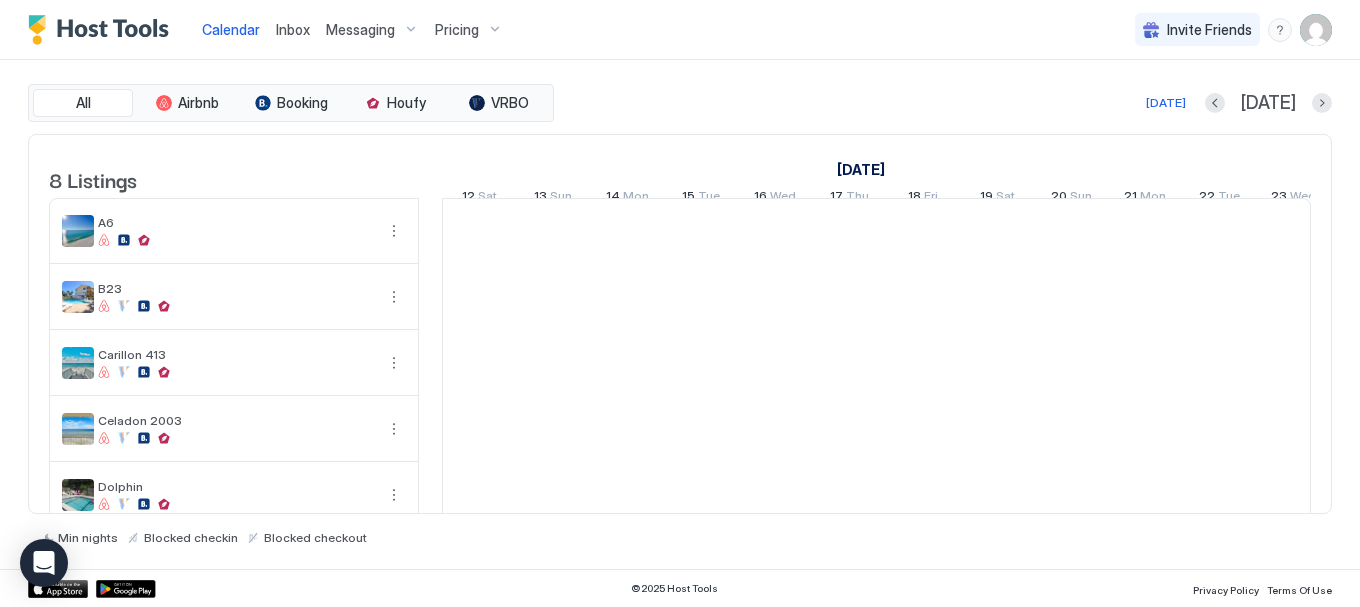 scroll, scrollTop: 0, scrollLeft: 1111, axis: horizontal 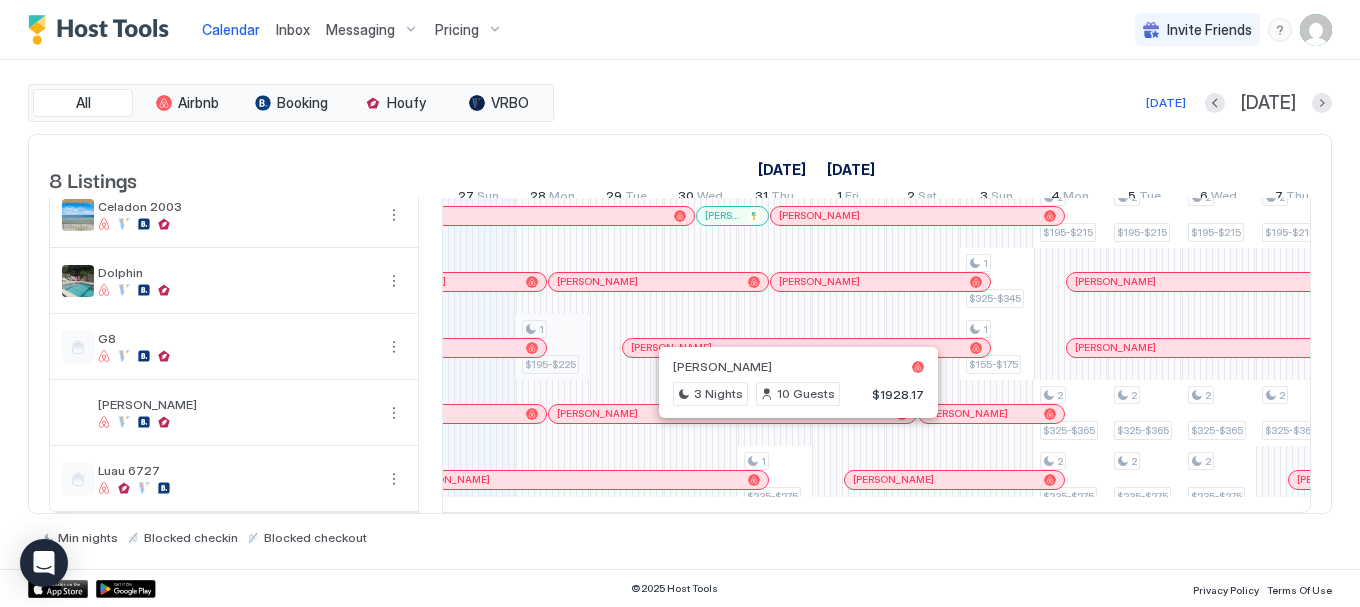 click on "1 $195-$225 1 $99-$119 1 $235-$275 2 $115-$135 1 $325-$345 1 $155-$175 2 $115-$135 2 $195-$215 2 $325-$365 2 $235-$275 2 $85-$99 2 $115-$135 2 $195-$215 2 $325-$365 2 $235-$275 2 $85-$99 2 $115-$135 2 $195-$215 2 $325-$365 2 $235-$275 2 $85-$99 2 $115-$135 2 $195-$215 2 $325-$365 2 $195-$215 2 $325-$345 2 $195-$215 2 $325-$345 2 $85-$95 2 $215-$235 2 $325-$345 2 $325-$345 2 $195-$235 2 $85-$95 2 $215-$235 2 $325-$345 2 $155-$175 2 $325-$345 2 $195-$235 2 $115-$135 2 $215-$235 2 $325-$345 2 $155-$175 2 $325-$345 2 $195-$235 2 $115-$135 2 $215-$235 2 $325-$345 2 $155-$175 2 $325-$345 2 $195-$235 2 $85-$99 2 $115-$135 2 $215-$235 2 $325-$345 2 $155-$175 2 $325-$345 2 $195-$235 2 $85-$99 2 $115-$135 2 $215-$235 2 $325-$345 2 $155-$175 2 $325-$345 2 $195-$235 2 $85-$99 2 $115-$135 2 $215-$235 2 $325-$345 2 $155-$175 2 $325-$345 2 $195-$235 2 $95-$105 2 $95-$110 2 $115-$135 2 $225-$245 2 $99-$119 2 $225-$245 2 $119-$139 2 $95-$105 2 $95-$105 2 $95-$110 2 $115-$135 2 $225-$245 2 $99-$119 2 $225-$245 2 $95-$105 2 2 2" at bounding box center [1256, 248] 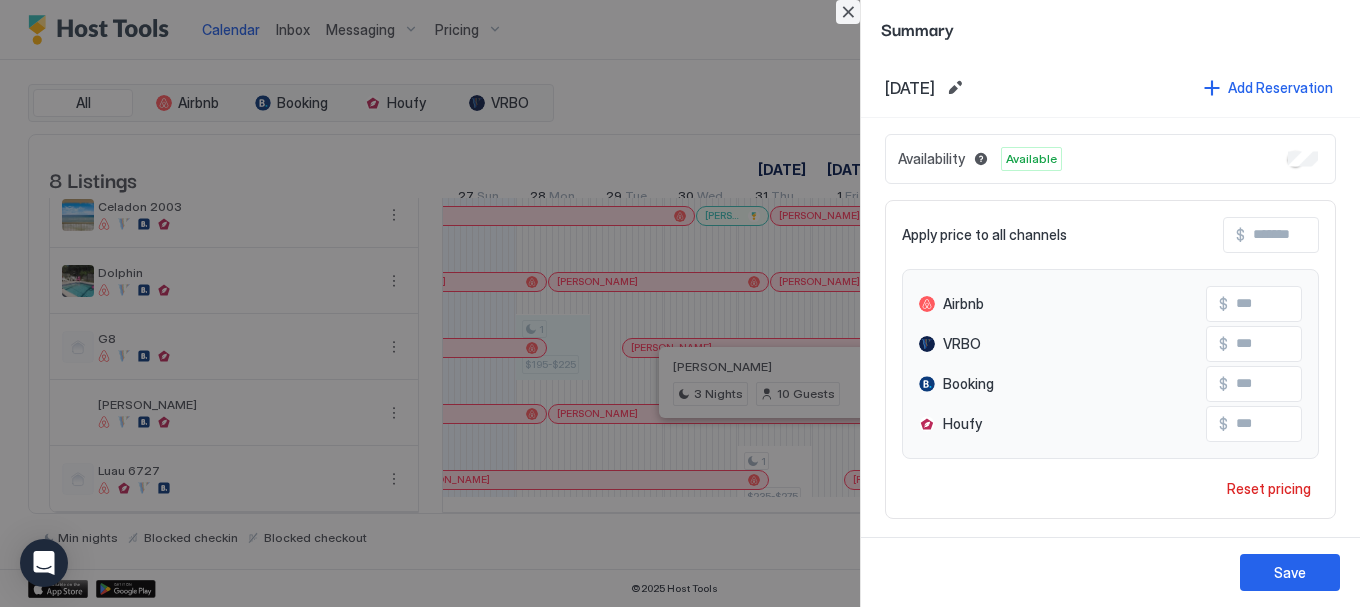 click at bounding box center [848, 12] 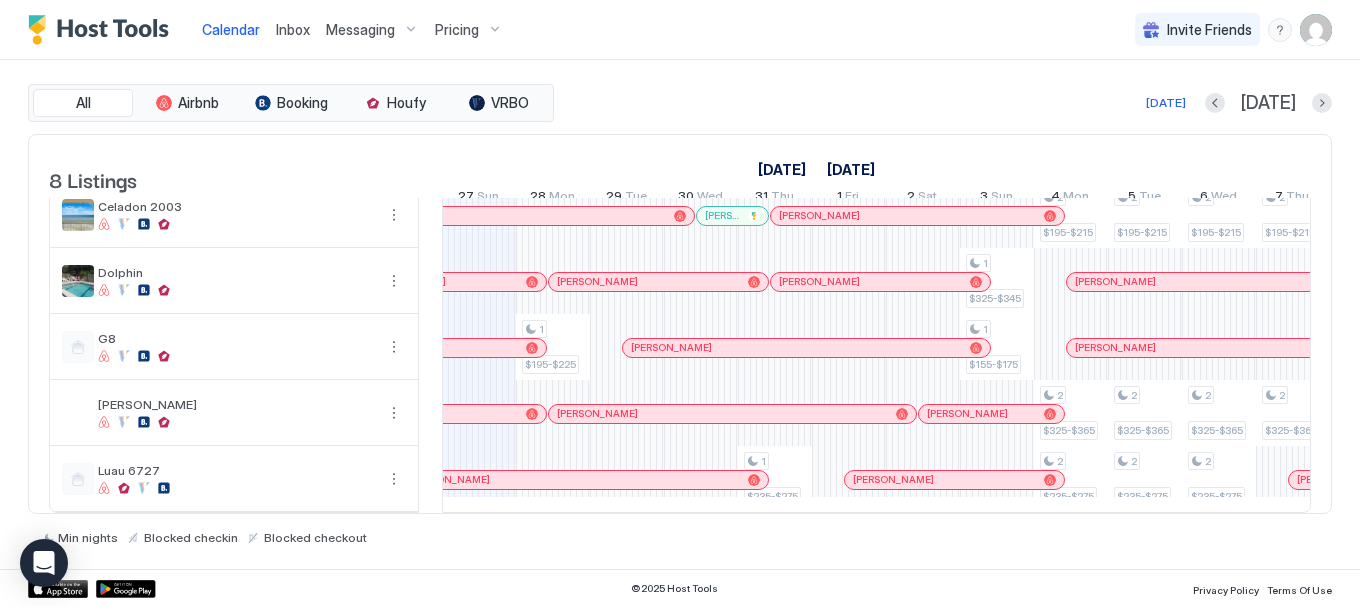 click at bounding box center (641, 348) 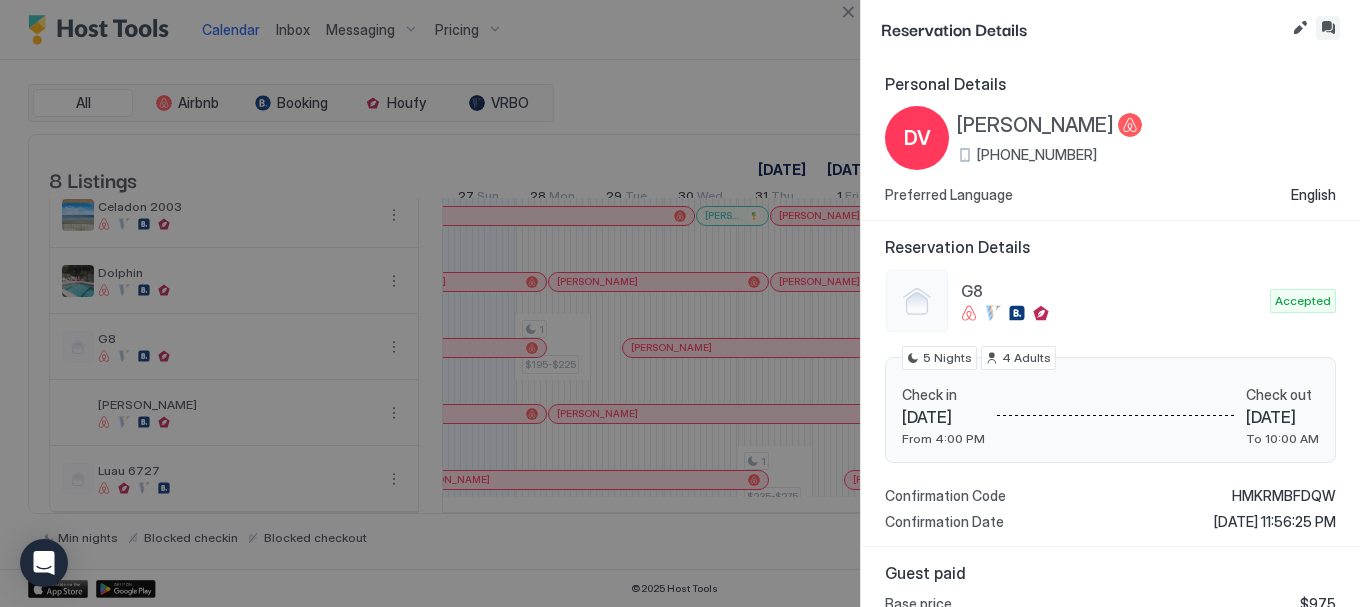 click at bounding box center (1328, 28) 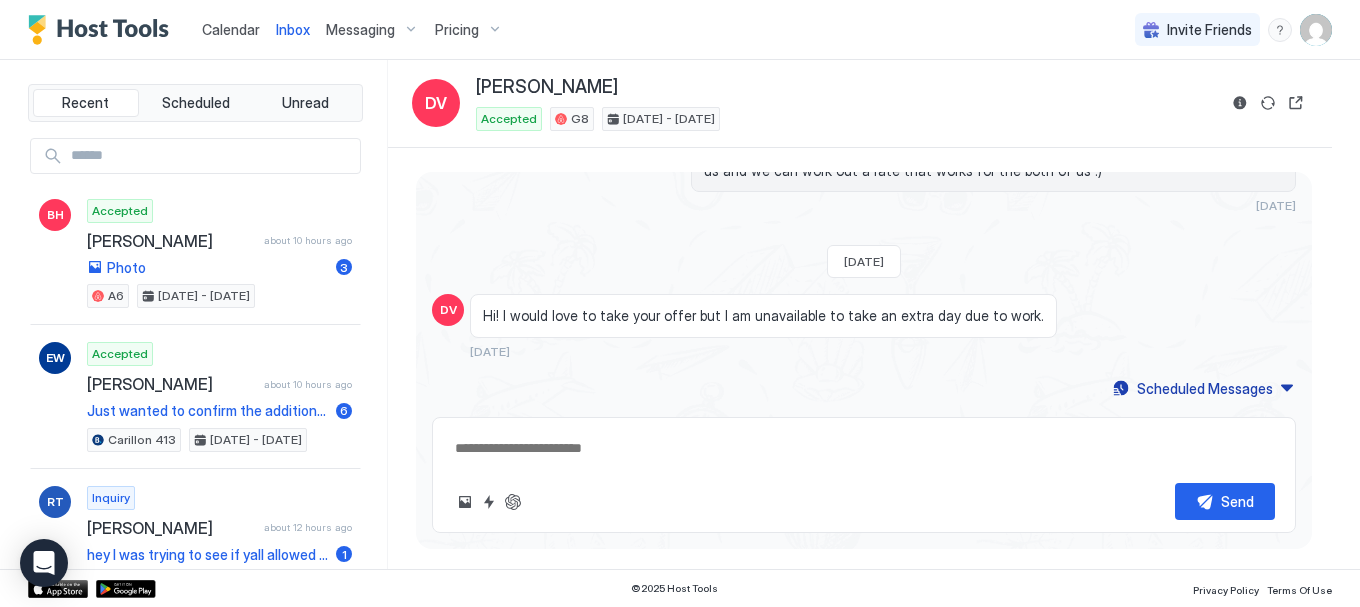scroll, scrollTop: 1085, scrollLeft: 0, axis: vertical 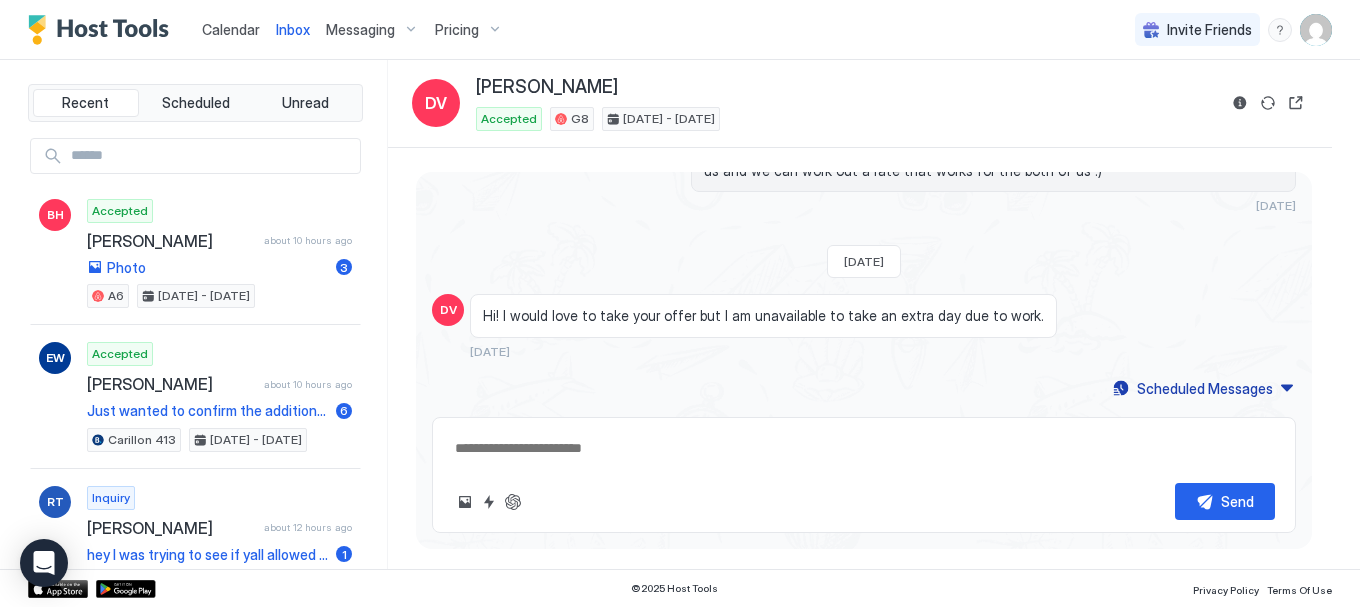 click on "Calendar" at bounding box center [231, 29] 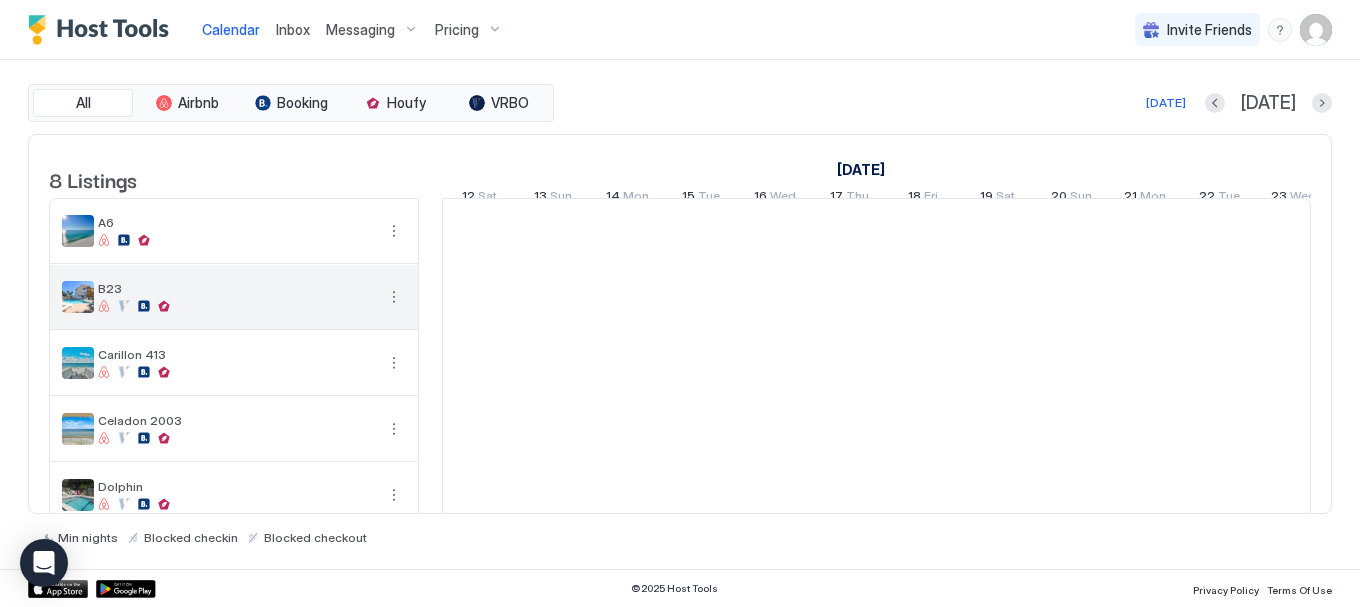 scroll, scrollTop: 0, scrollLeft: 1111, axis: horizontal 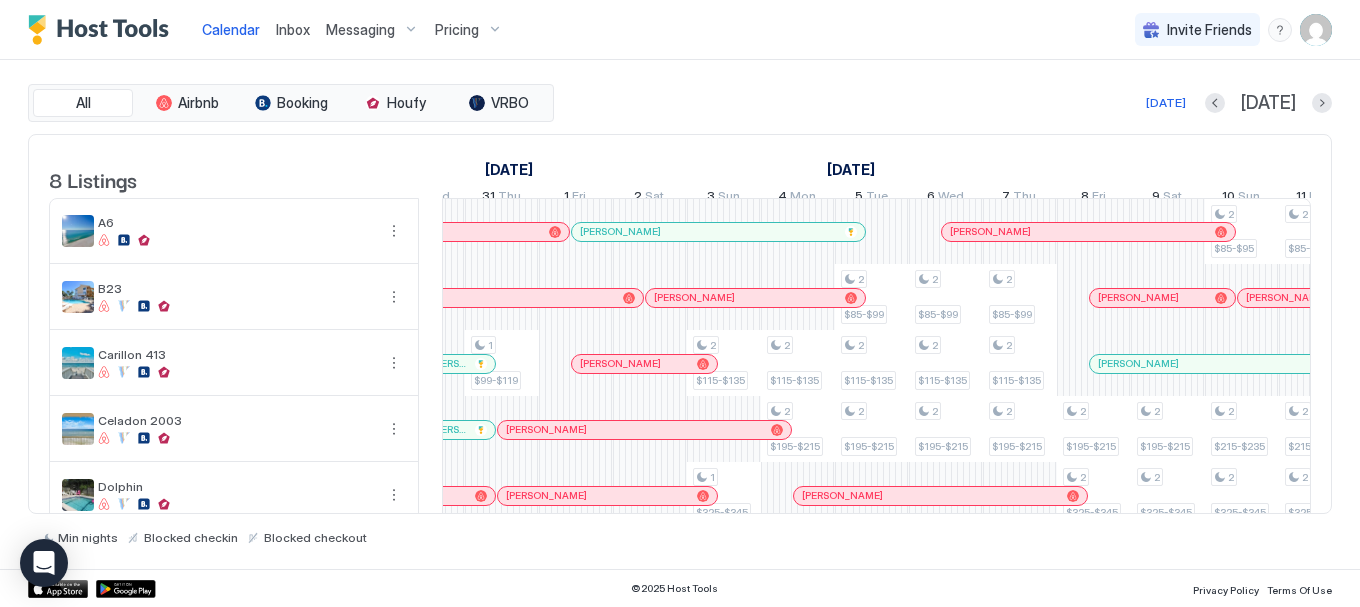 click on "1 $195-$225 1 $99-$119 1 $235-$275 2 $115-$135 1 $325-$345 1 $155-$175 2 $115-$135 2 $195-$215 2 $325-$365 2 $235-$275 2 $85-$99 2 $115-$135 2 $195-$215 2 $325-$365 2 $235-$275 2 $85-$99 2 $115-$135 2 $195-$215 2 $325-$365 2 $235-$275 2 $85-$99 2 $115-$135 2 $195-$215 2 $325-$365 2 $195-$215 2 $325-$345 2 $195-$215 2 $325-$345 2 $85-$95 2 $215-$235 2 $325-$345 2 $325-$345 2 $195-$235 2 $85-$95 2 $215-$235 2 $325-$345 2 $155-$175 2 $325-$345 2 $195-$235 2 $115-$135 2 $215-$235 2 $325-$345 2 $155-$175 2 $325-$345 2 $195-$235 2 $115-$135 2 $215-$235 2 $325-$345 2 $155-$175 2 $325-$345 2 $195-$235 2 $85-$99 2 $115-$135 2 $215-$235 2 $325-$345 2 $155-$175 2 $325-$345 2 $195-$235 2 $85-$99 2 $115-$135 2 $215-$235 2 $325-$345 2 $155-$175 2 $325-$345 2 $195-$235 2 $85-$99 2 $115-$135 2 $215-$235 2 $325-$345 2 $155-$175 2 $325-$345 2 $195-$235 2 $95-$105 2 $95-$110 2 $115-$135 2 $225-$245 2 $99-$119 2 $225-$245 2 $119-$139 2 $95-$105 2 $95-$105 2 $95-$110 2 $115-$135 2 $225-$245 2 $99-$119 2 $225-$245 2 $95-$105 2 2 2" at bounding box center (983, 462) 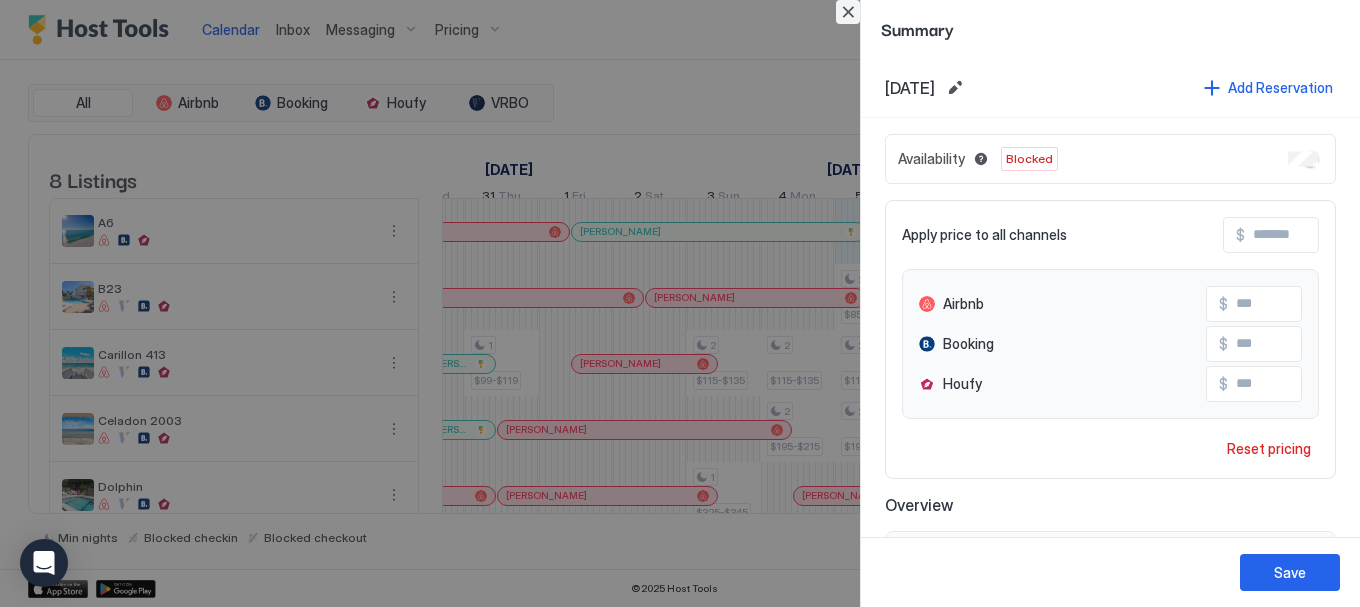 drag, startPoint x: 842, startPoint y: 12, endPoint x: 756, endPoint y: 62, distance: 99.47864 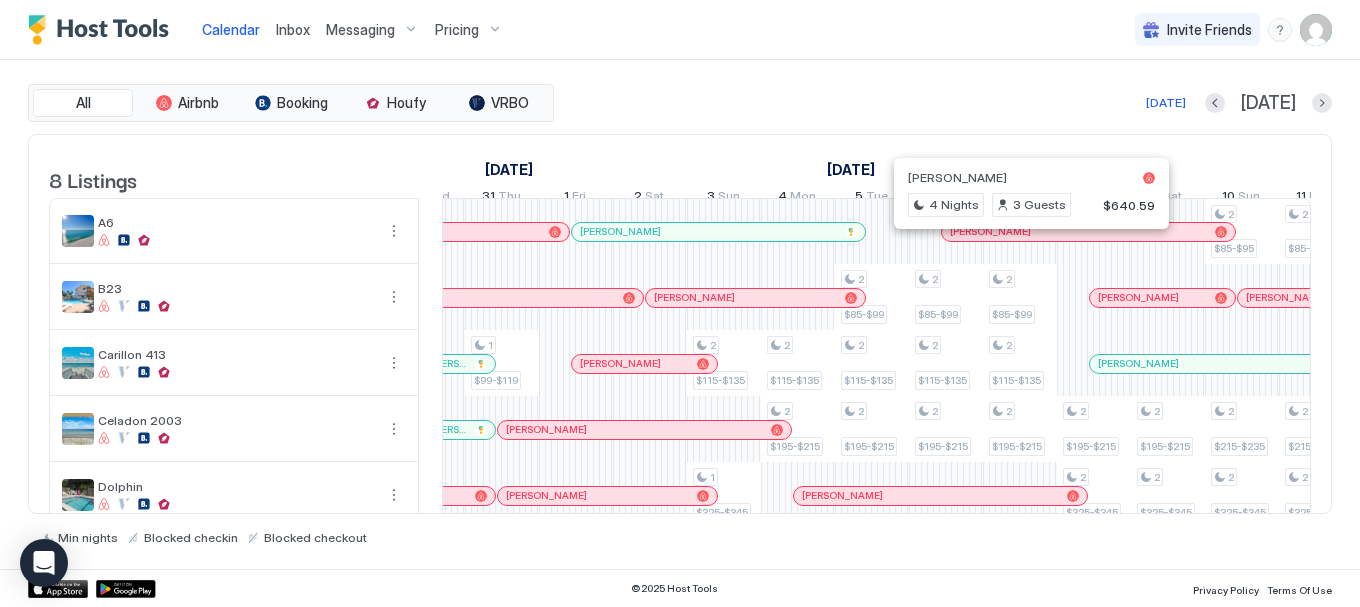 click at bounding box center (1024, 232) 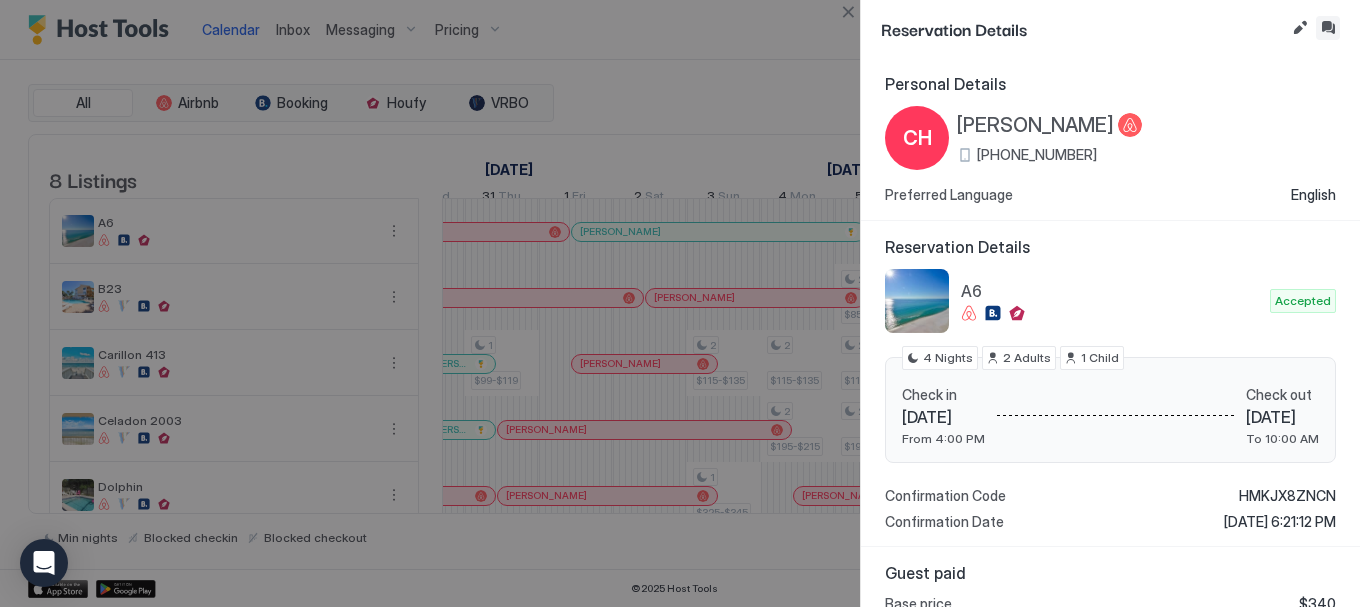 click at bounding box center [1328, 28] 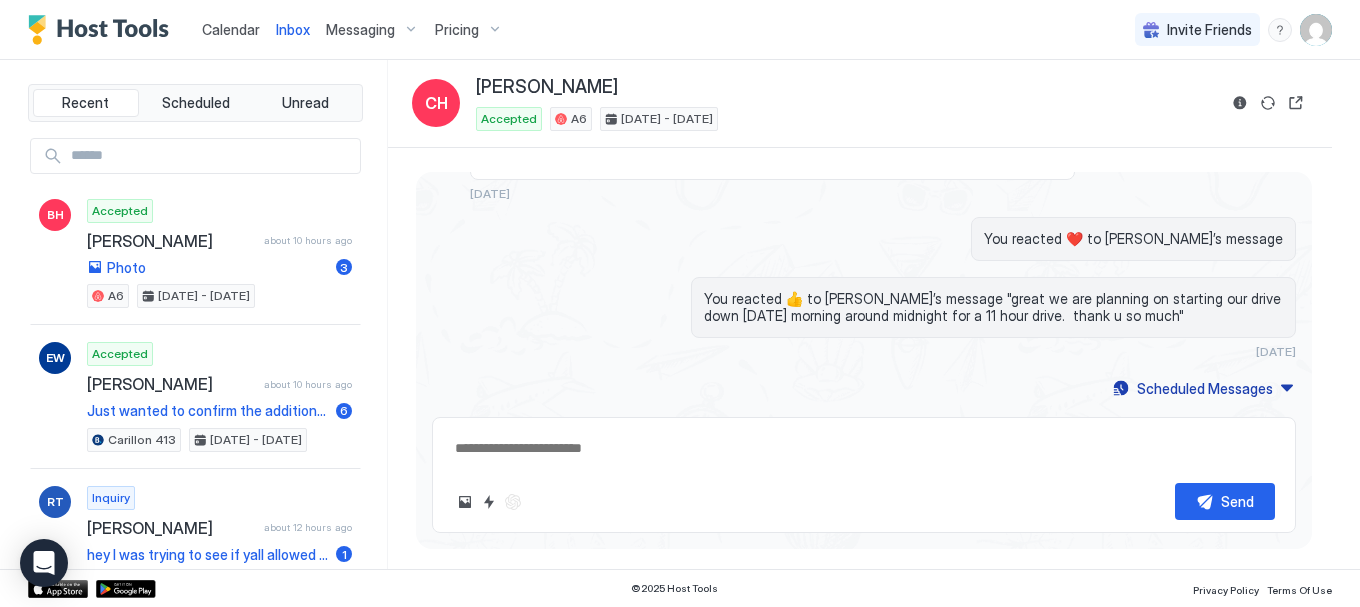 scroll, scrollTop: 803, scrollLeft: 0, axis: vertical 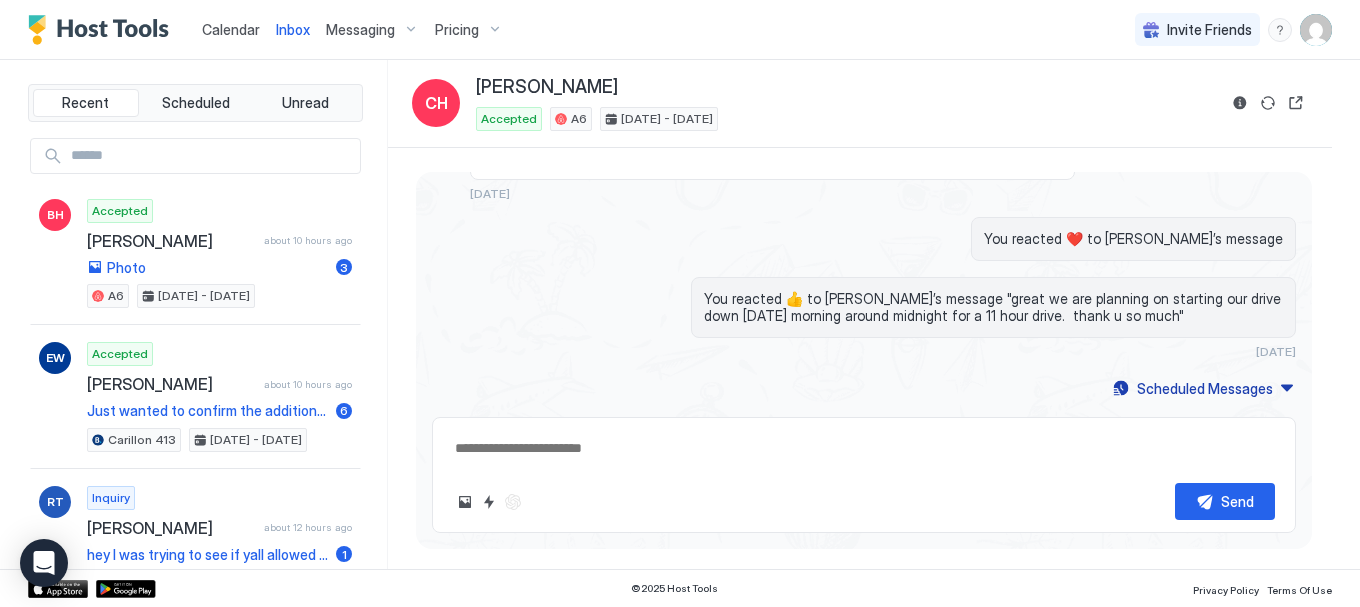 click on "Calendar" at bounding box center [231, 29] 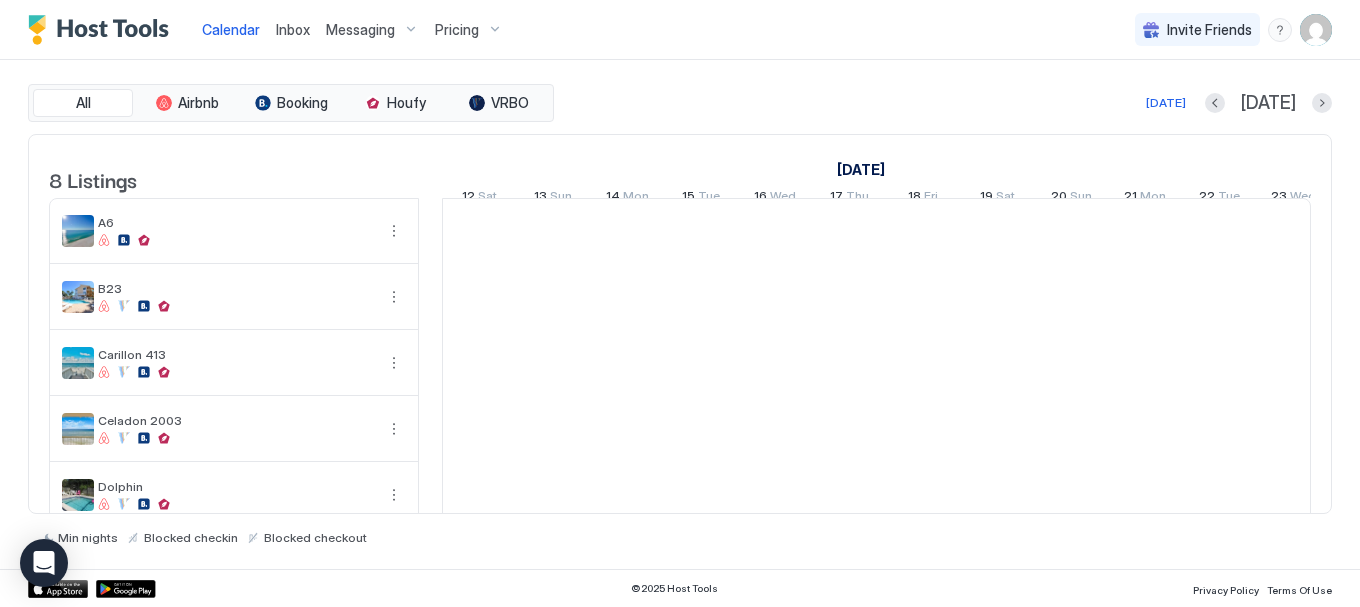 scroll, scrollTop: 0, scrollLeft: 1111, axis: horizontal 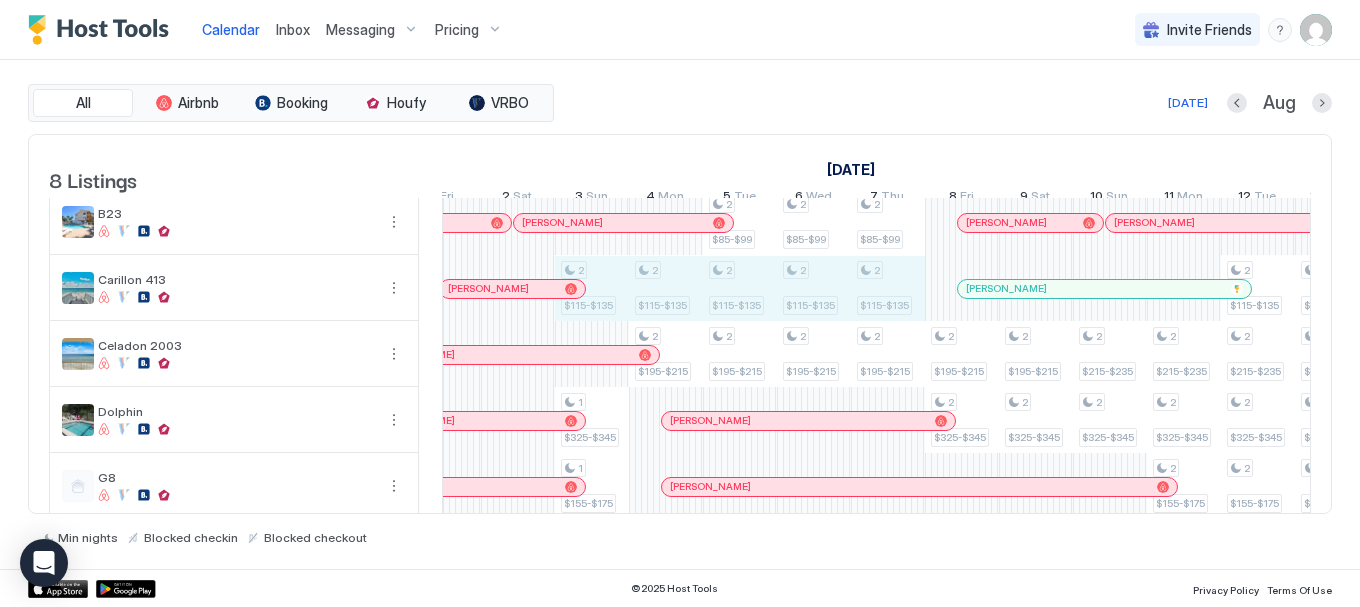drag, startPoint x: 608, startPoint y: 310, endPoint x: 883, endPoint y: 324, distance: 275.35614 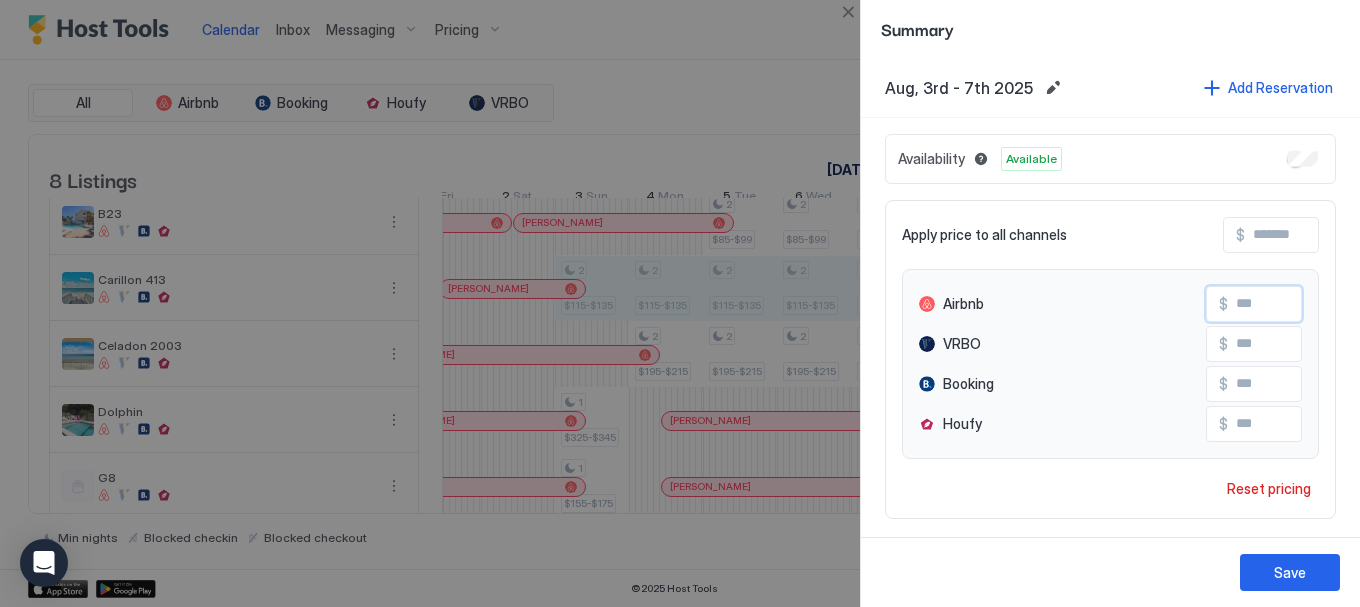 drag, startPoint x: 1244, startPoint y: 297, endPoint x: 1180, endPoint y: 305, distance: 64.49806 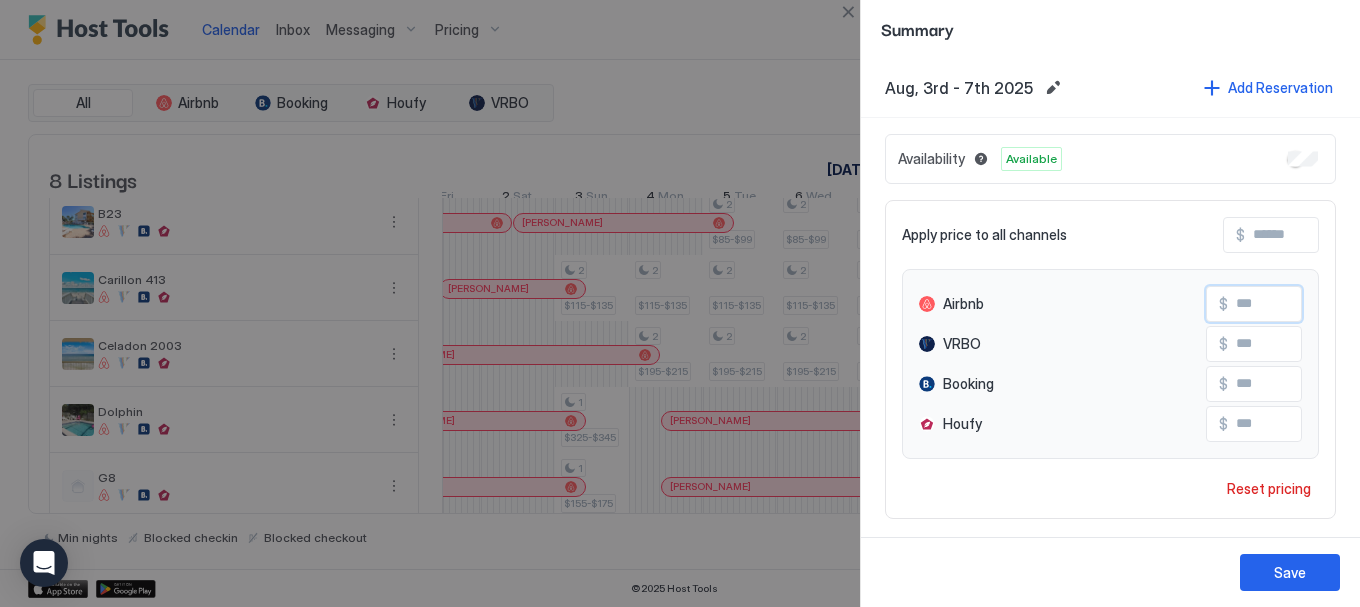 type on "**" 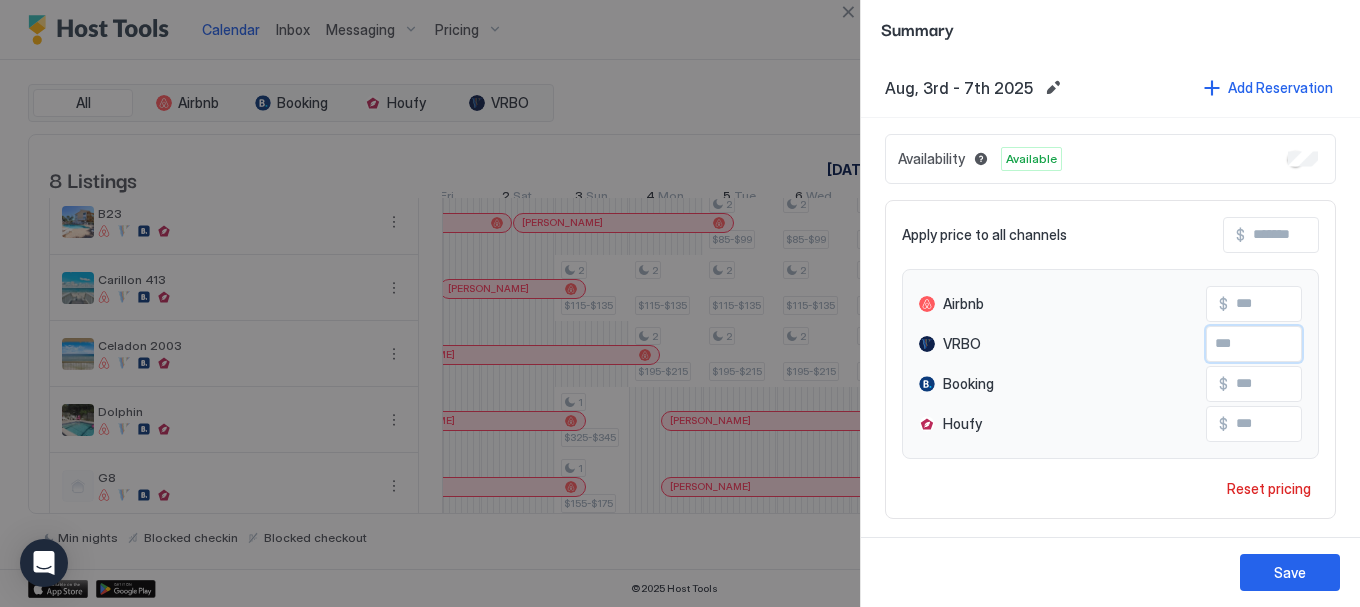 type on "***" 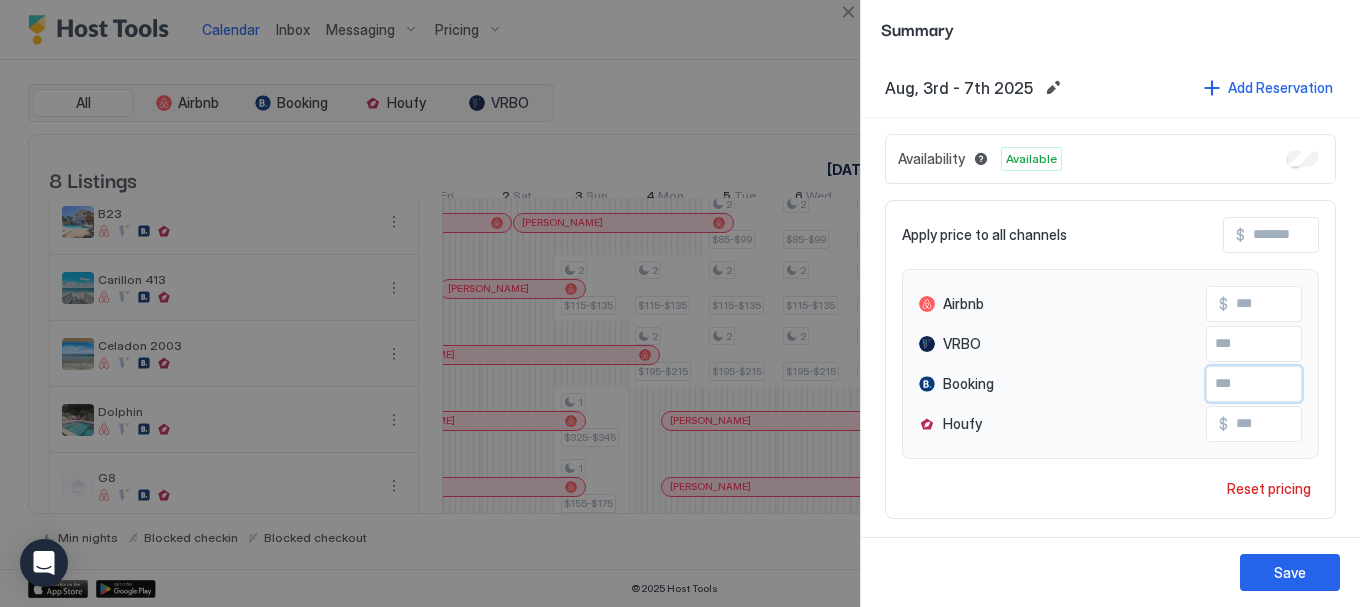 type on "***" 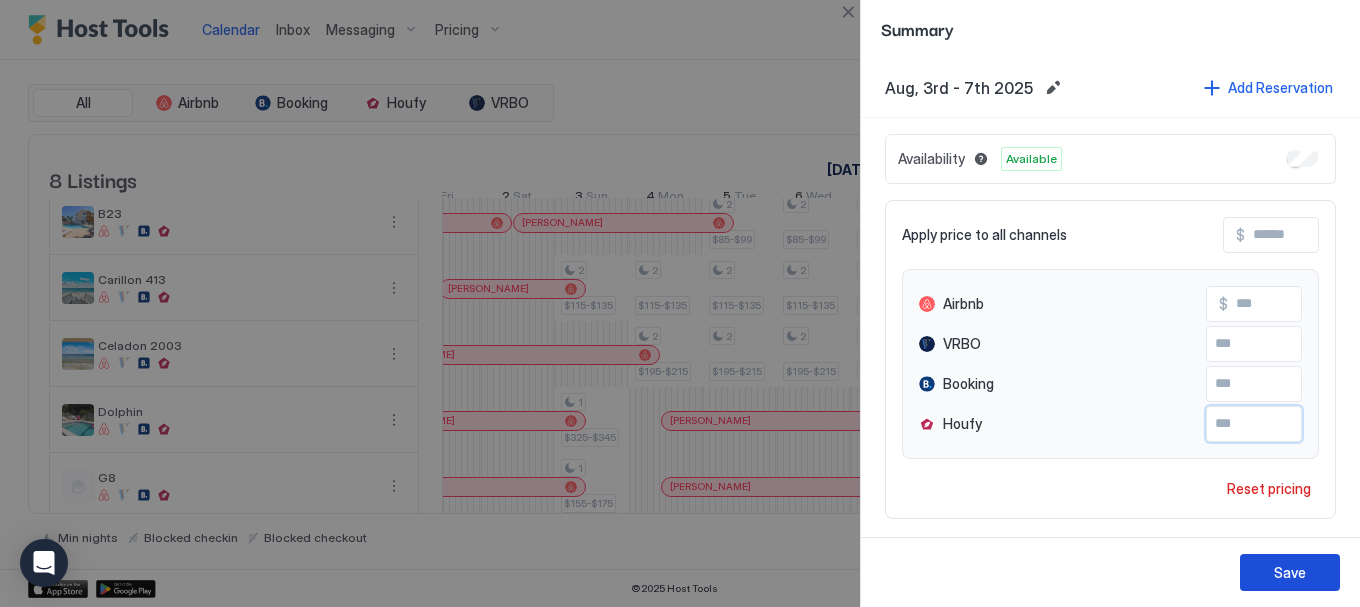 type on "**" 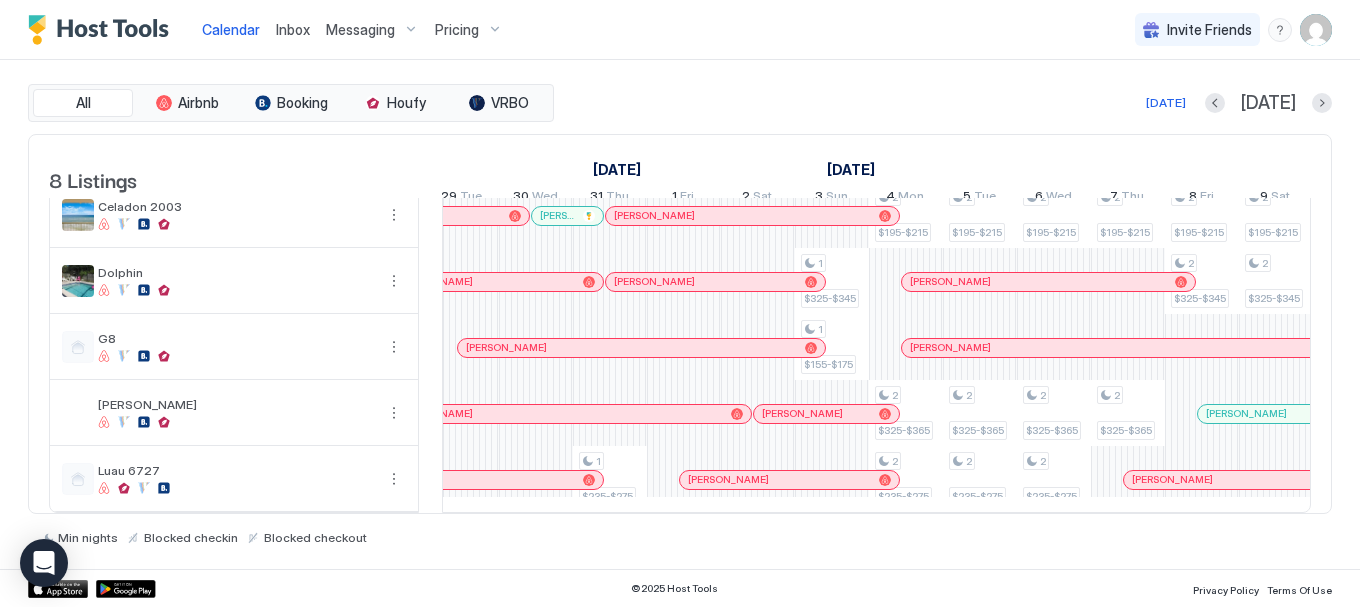 scroll, scrollTop: 0, scrollLeft: 1248, axis: horizontal 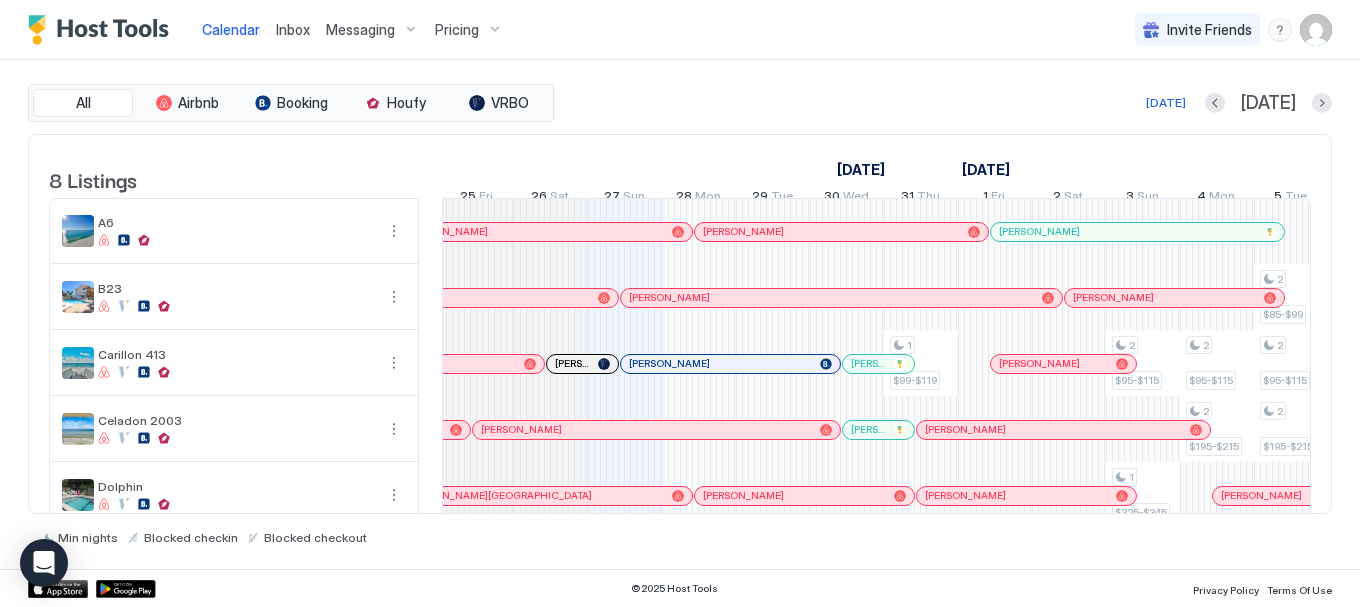 click at bounding box center (655, 364) 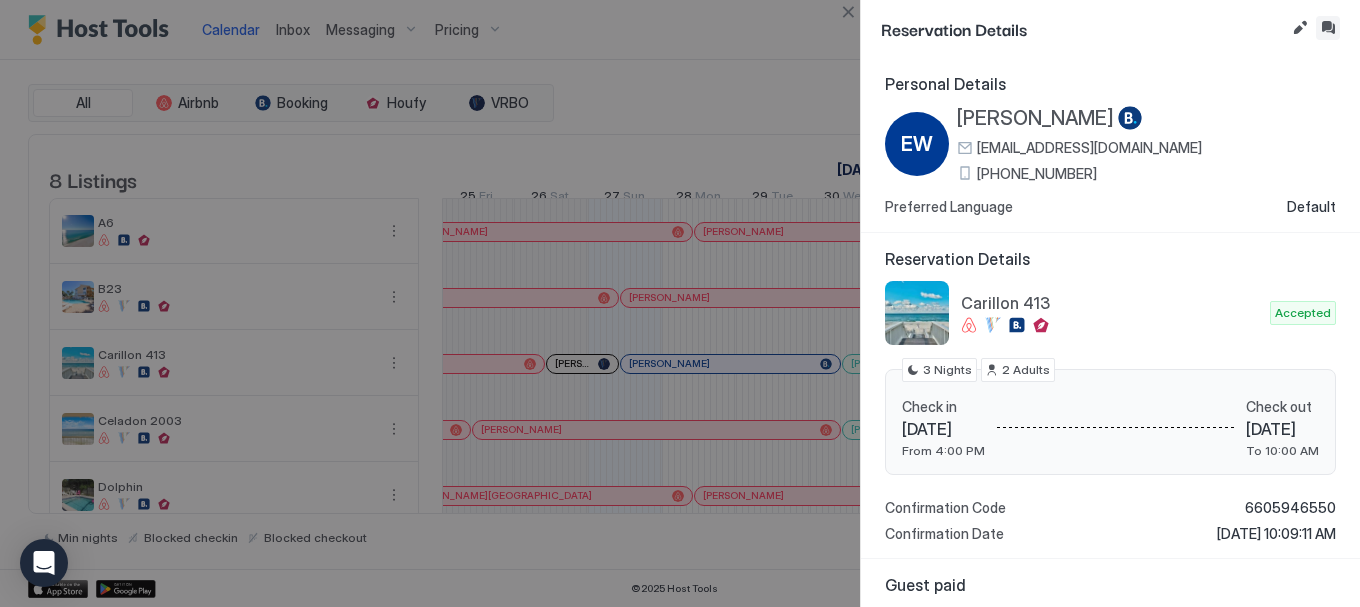 click at bounding box center (1328, 28) 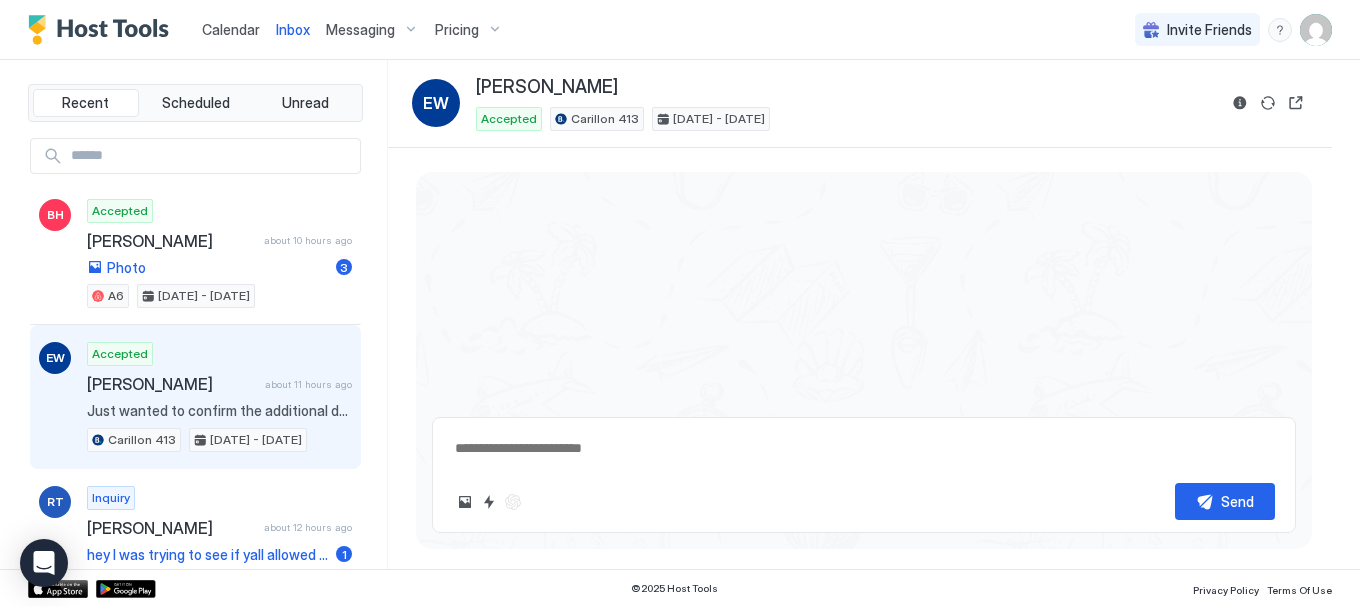 scroll, scrollTop: 2365, scrollLeft: 0, axis: vertical 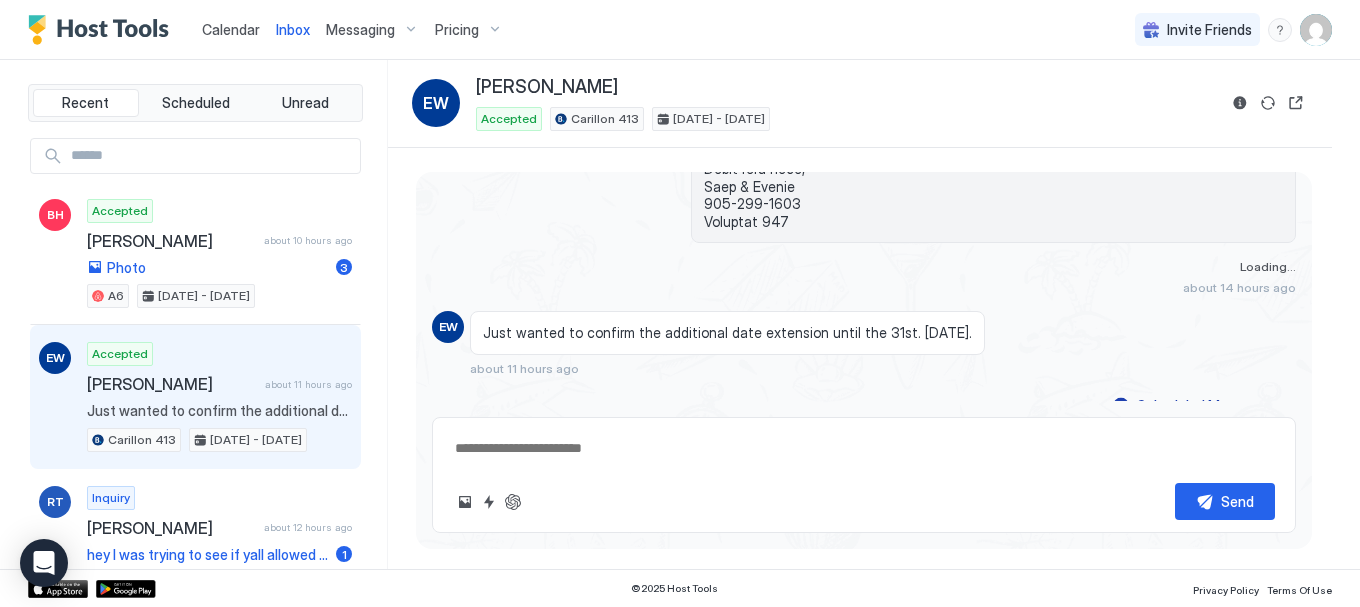 click on "Calendar" at bounding box center (231, 29) 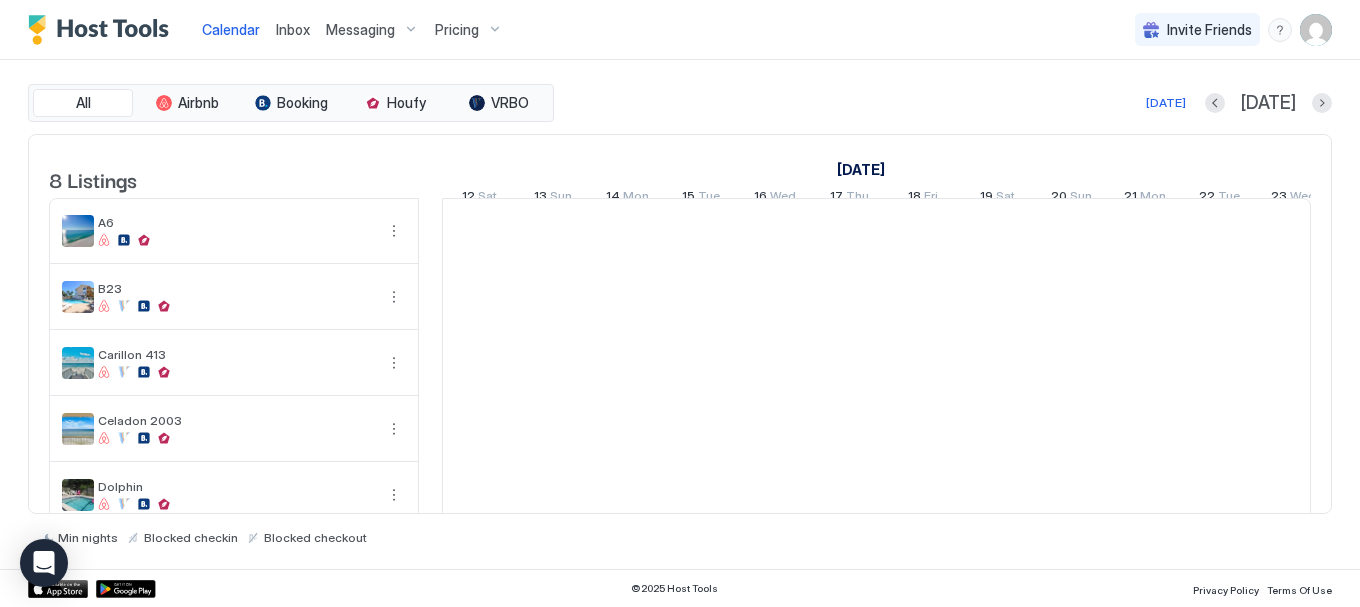 scroll, scrollTop: 0, scrollLeft: 1111, axis: horizontal 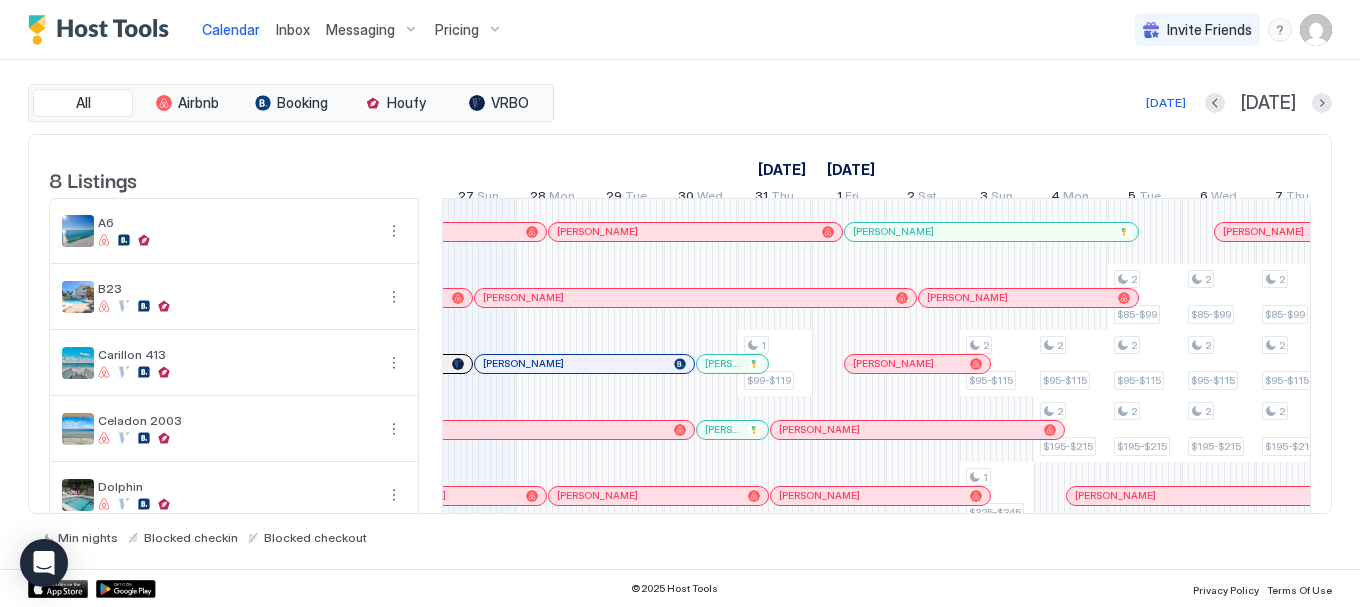 click at bounding box center [636, 364] 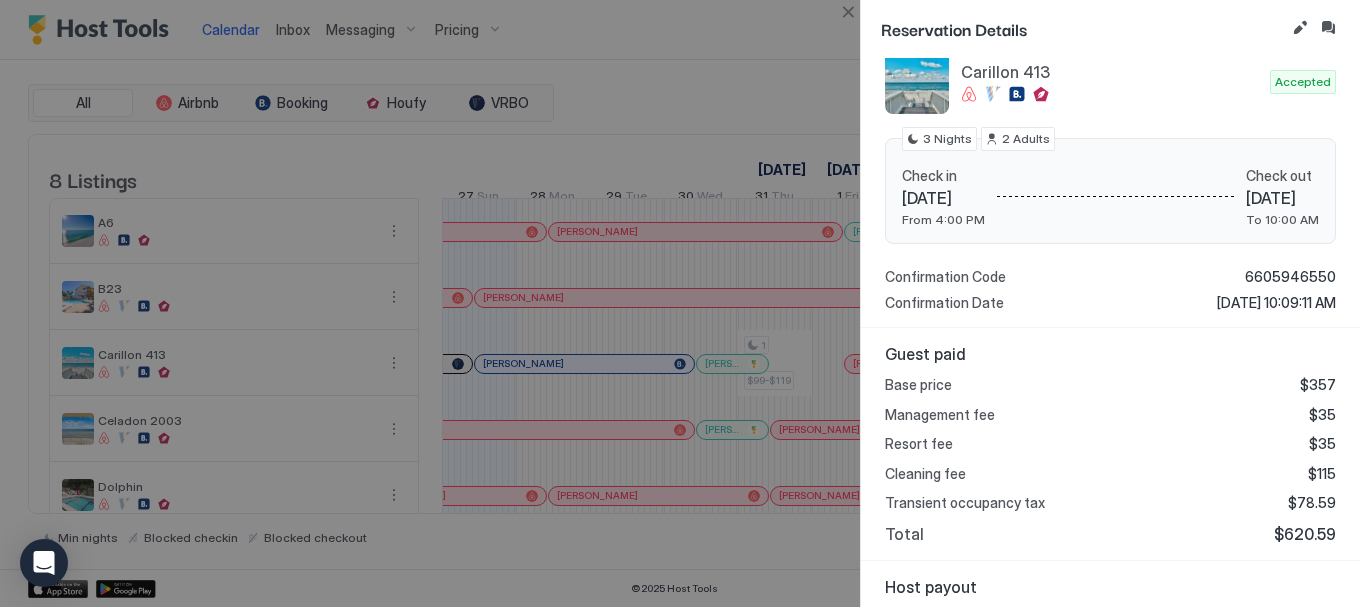 scroll, scrollTop: 200, scrollLeft: 0, axis: vertical 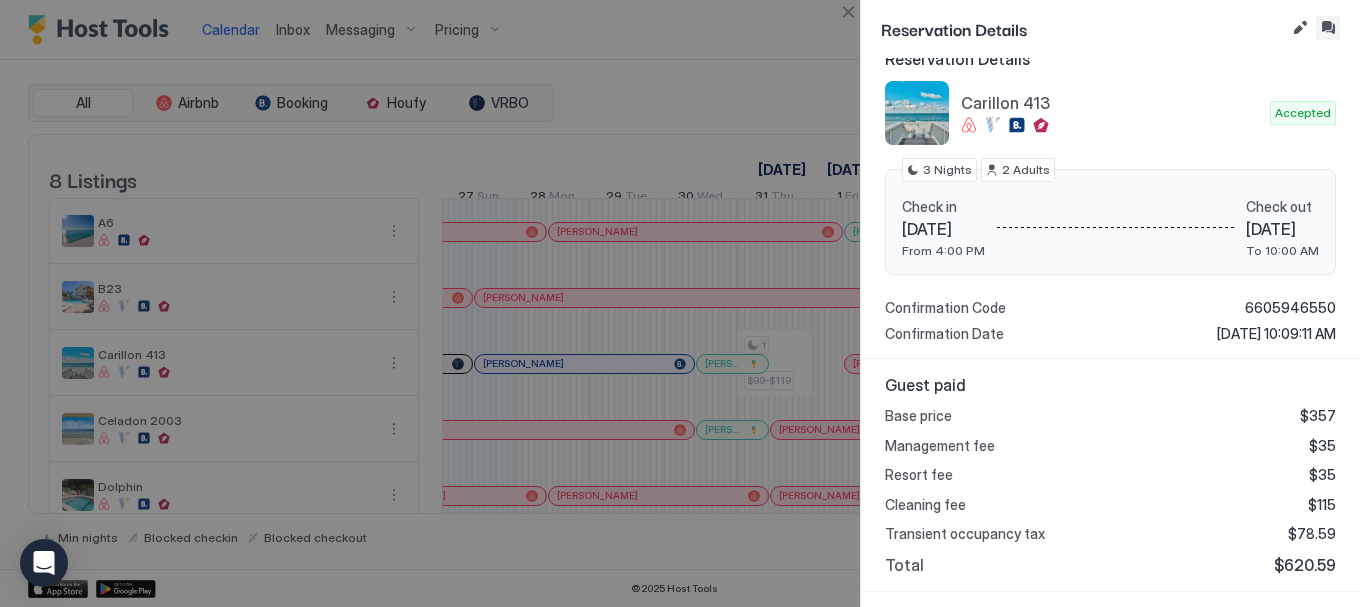 click at bounding box center (1328, 28) 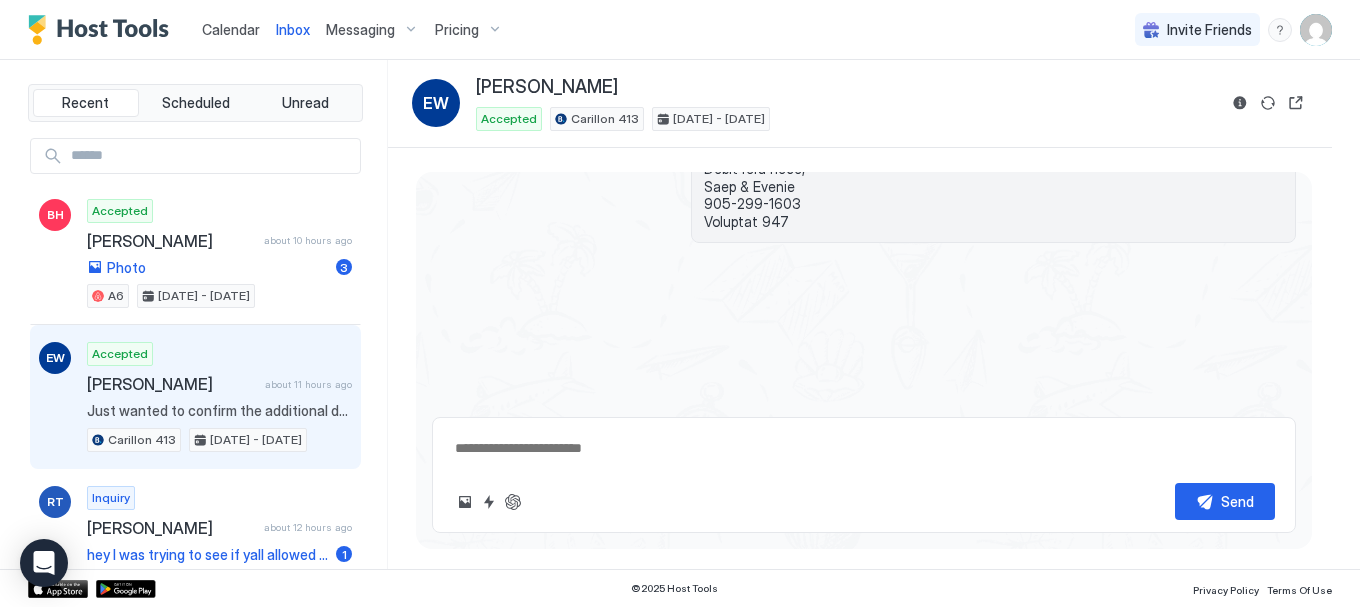 scroll, scrollTop: 2628, scrollLeft: 0, axis: vertical 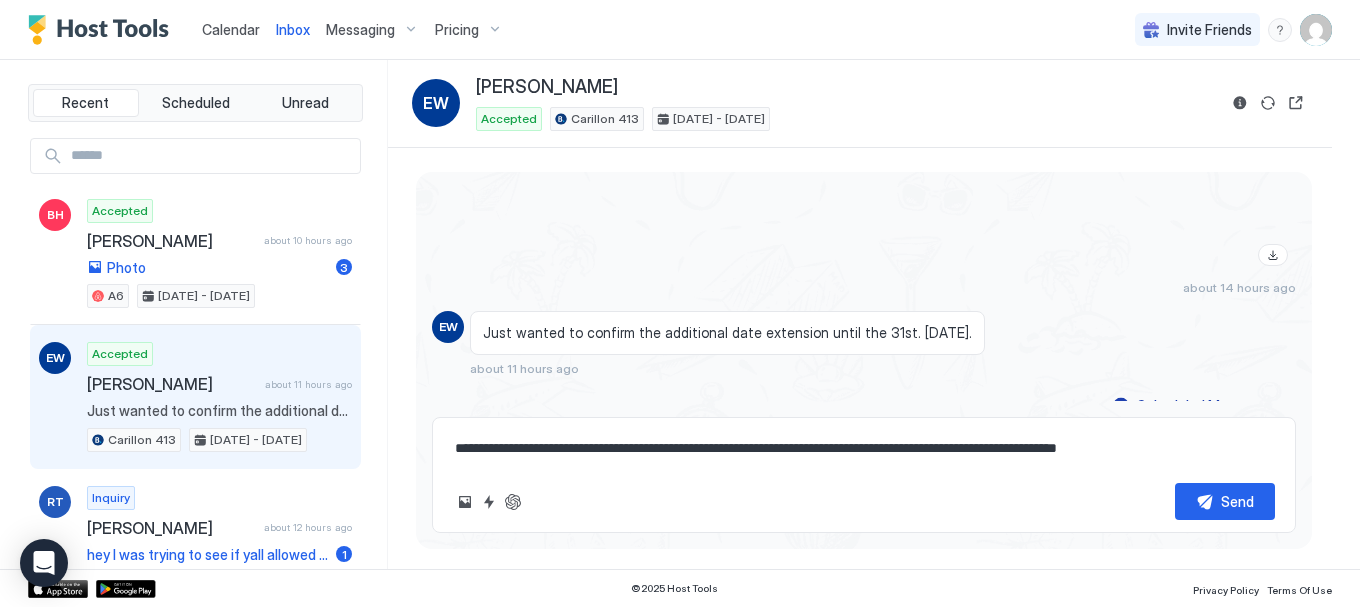 click on "**********" at bounding box center (864, 448) 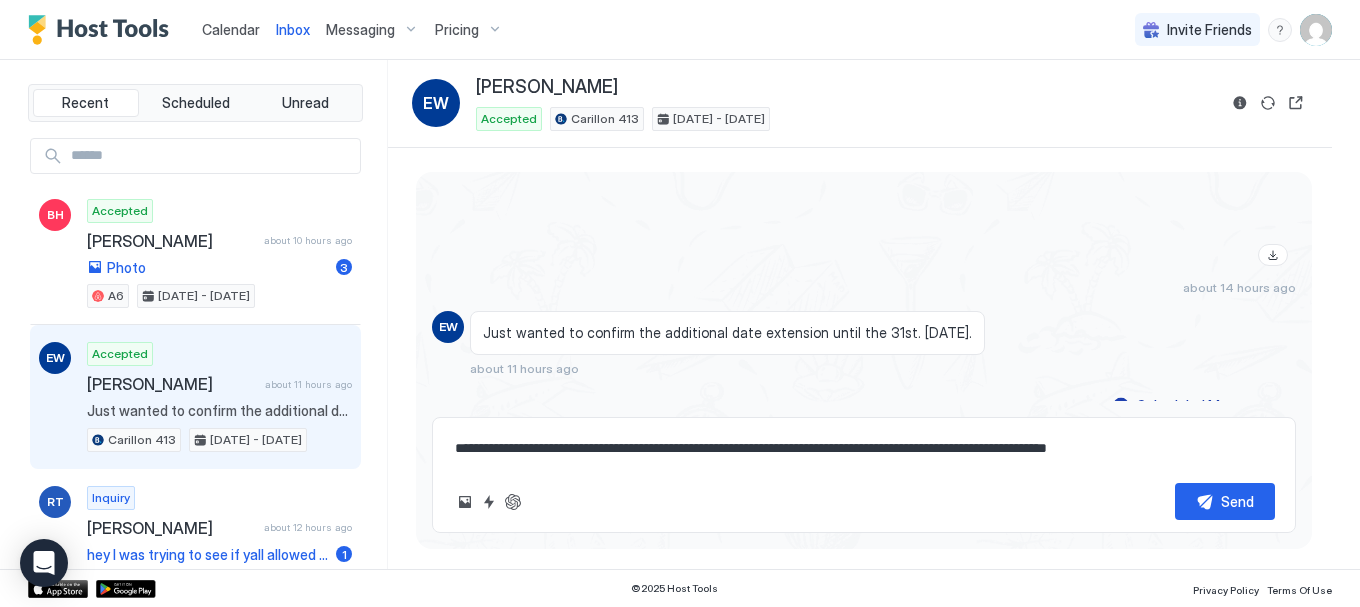 drag, startPoint x: 1203, startPoint y: 438, endPoint x: 1210, endPoint y: 466, distance: 28.86174 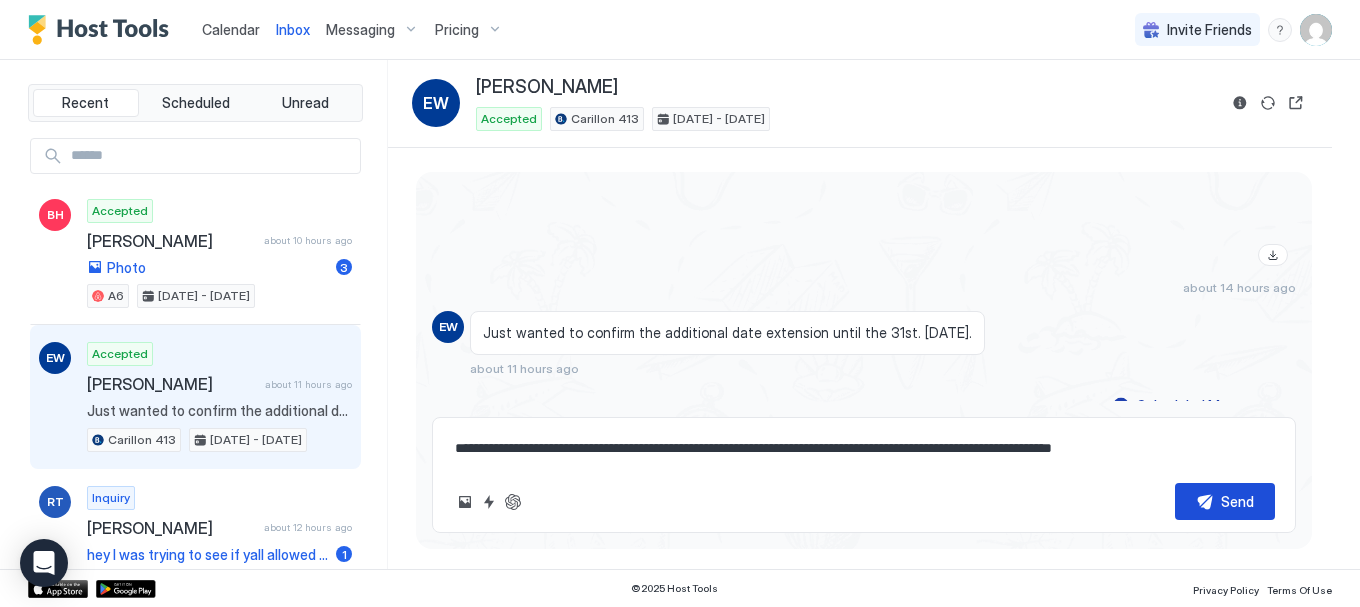 type on "**********" 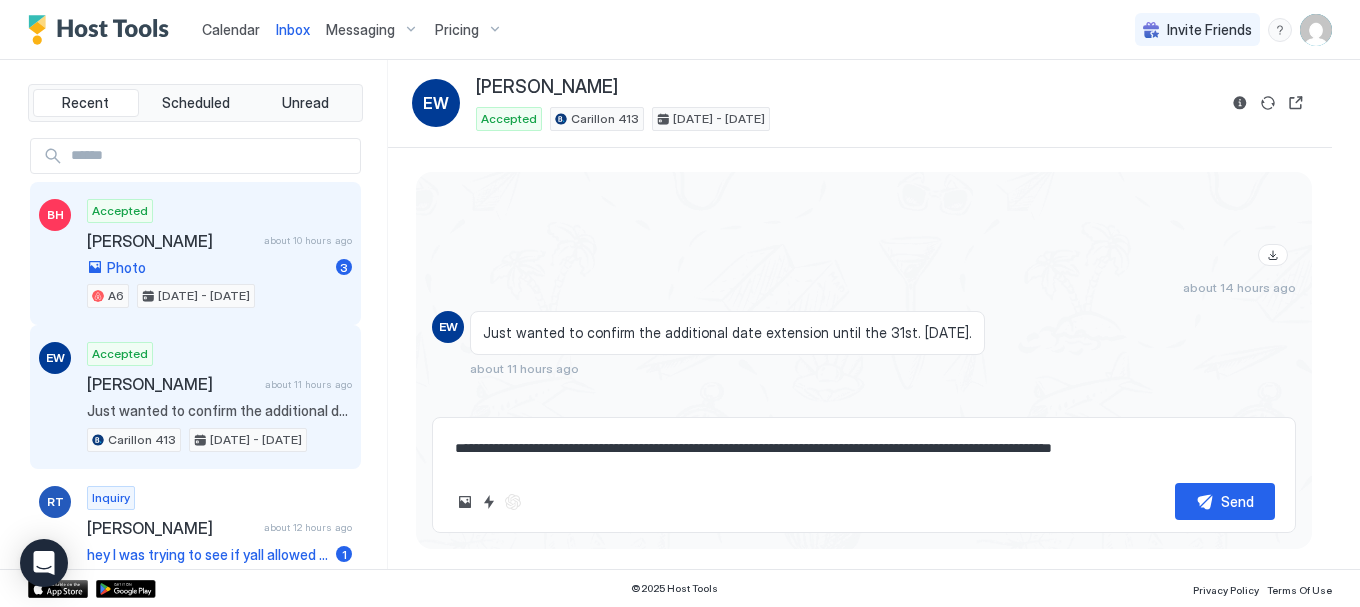 scroll, scrollTop: 2791, scrollLeft: 0, axis: vertical 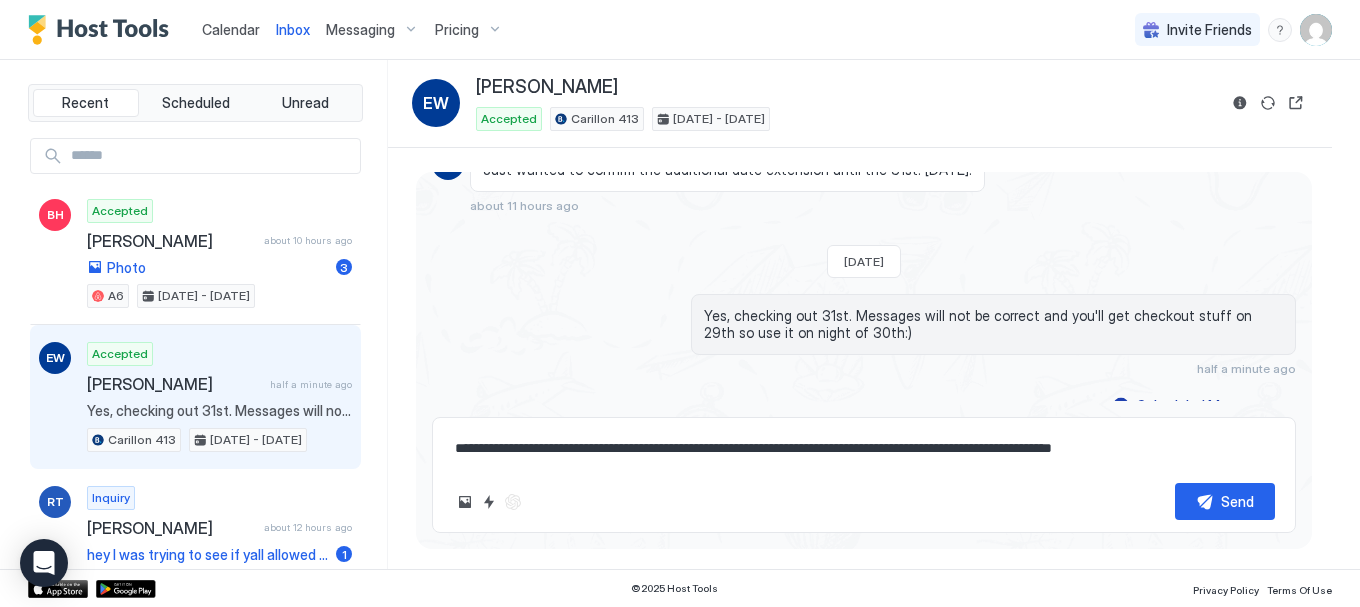 click on "Calendar" at bounding box center [231, 29] 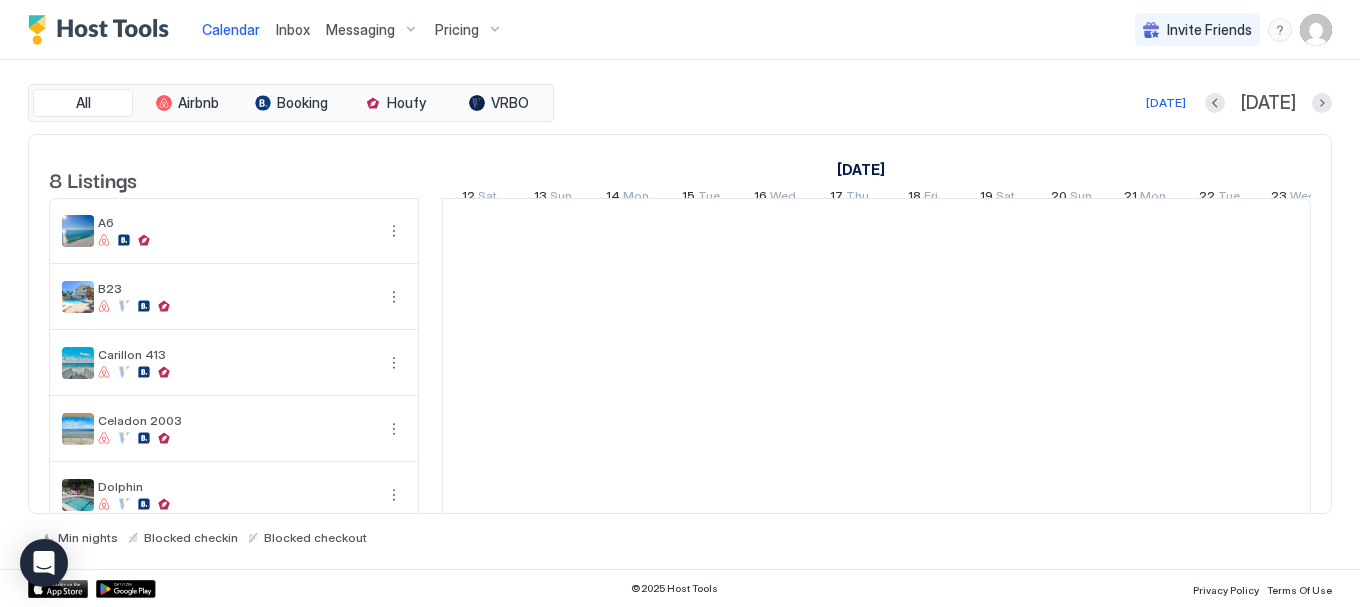 scroll, scrollTop: 0, scrollLeft: 1111, axis: horizontal 